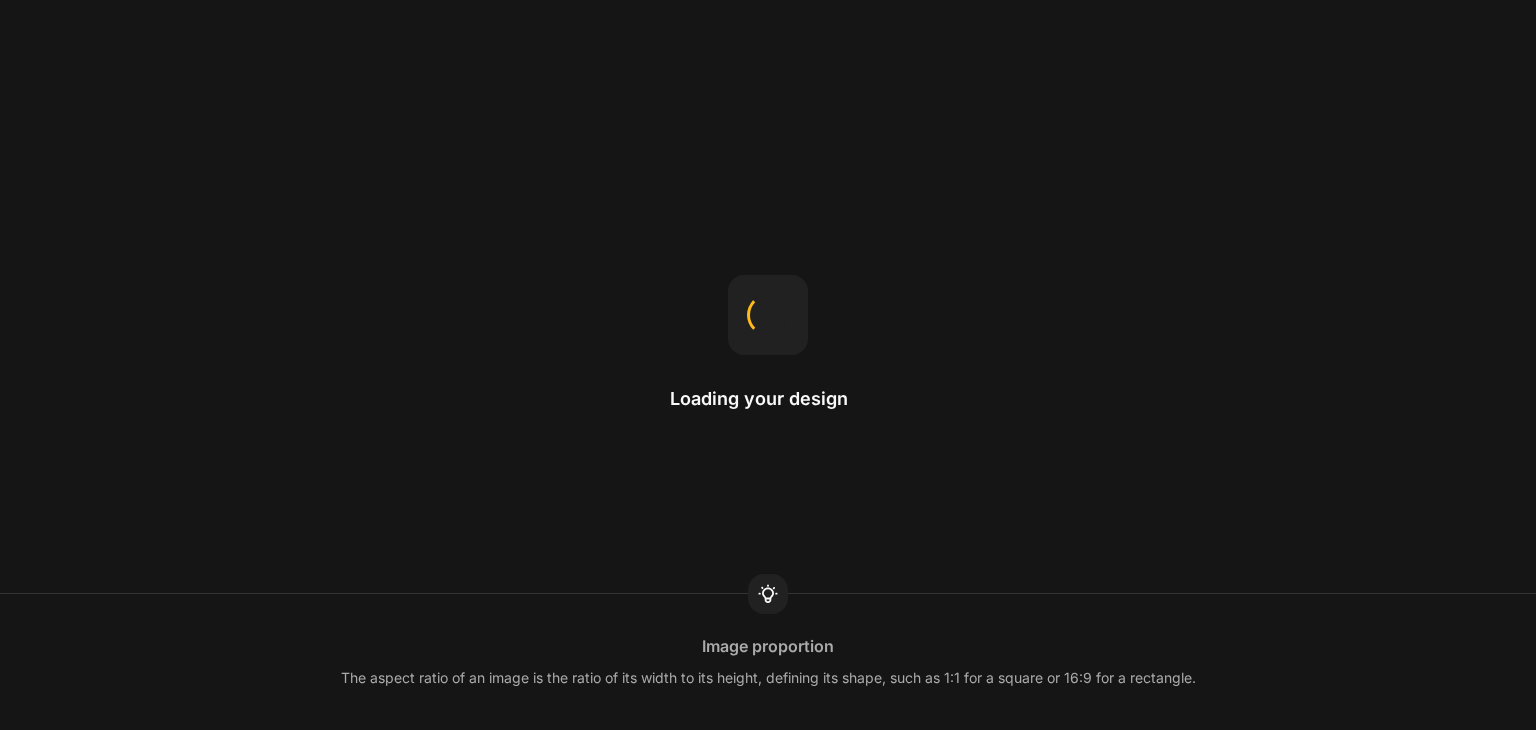 scroll, scrollTop: 0, scrollLeft: 0, axis: both 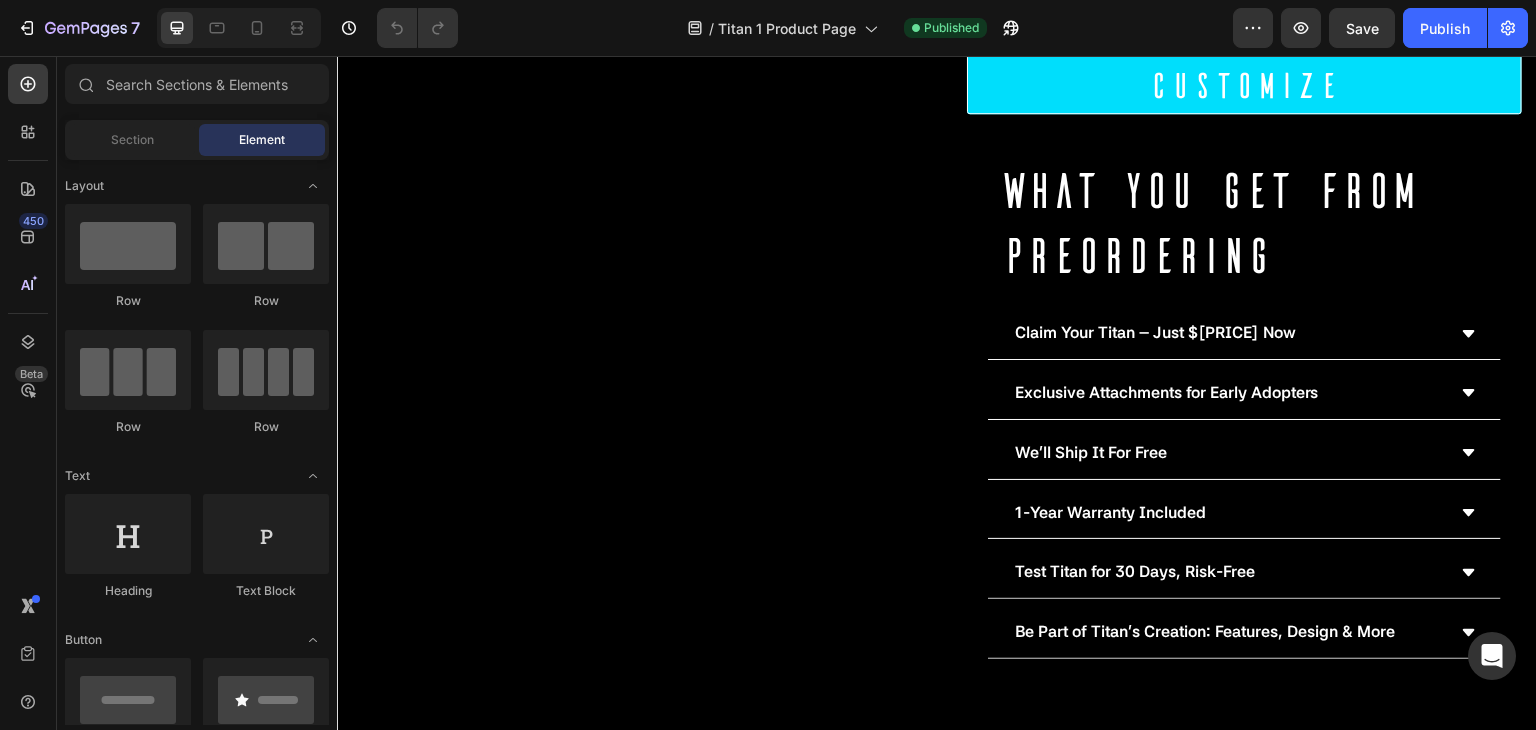 click on "7" 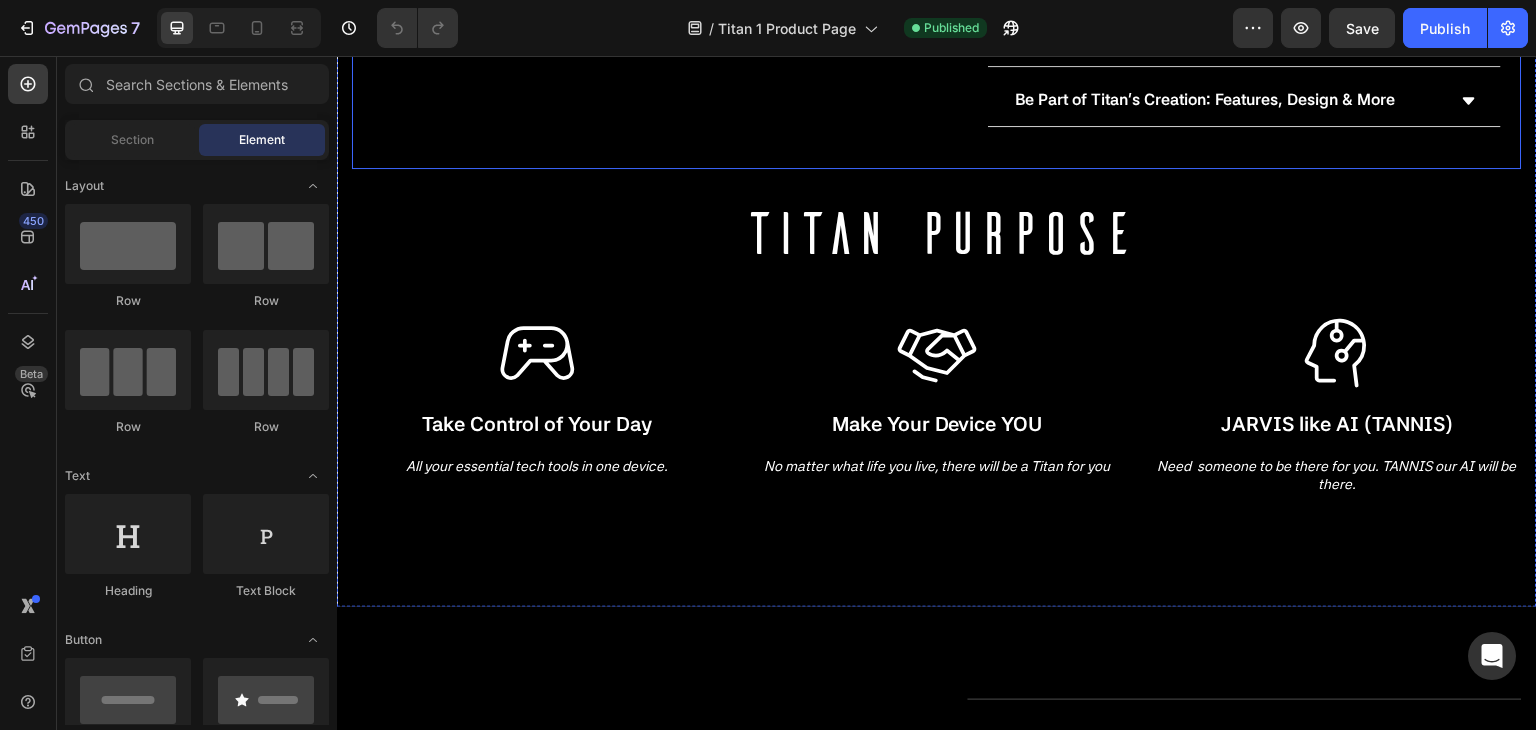 scroll, scrollTop: 1100, scrollLeft: 0, axis: vertical 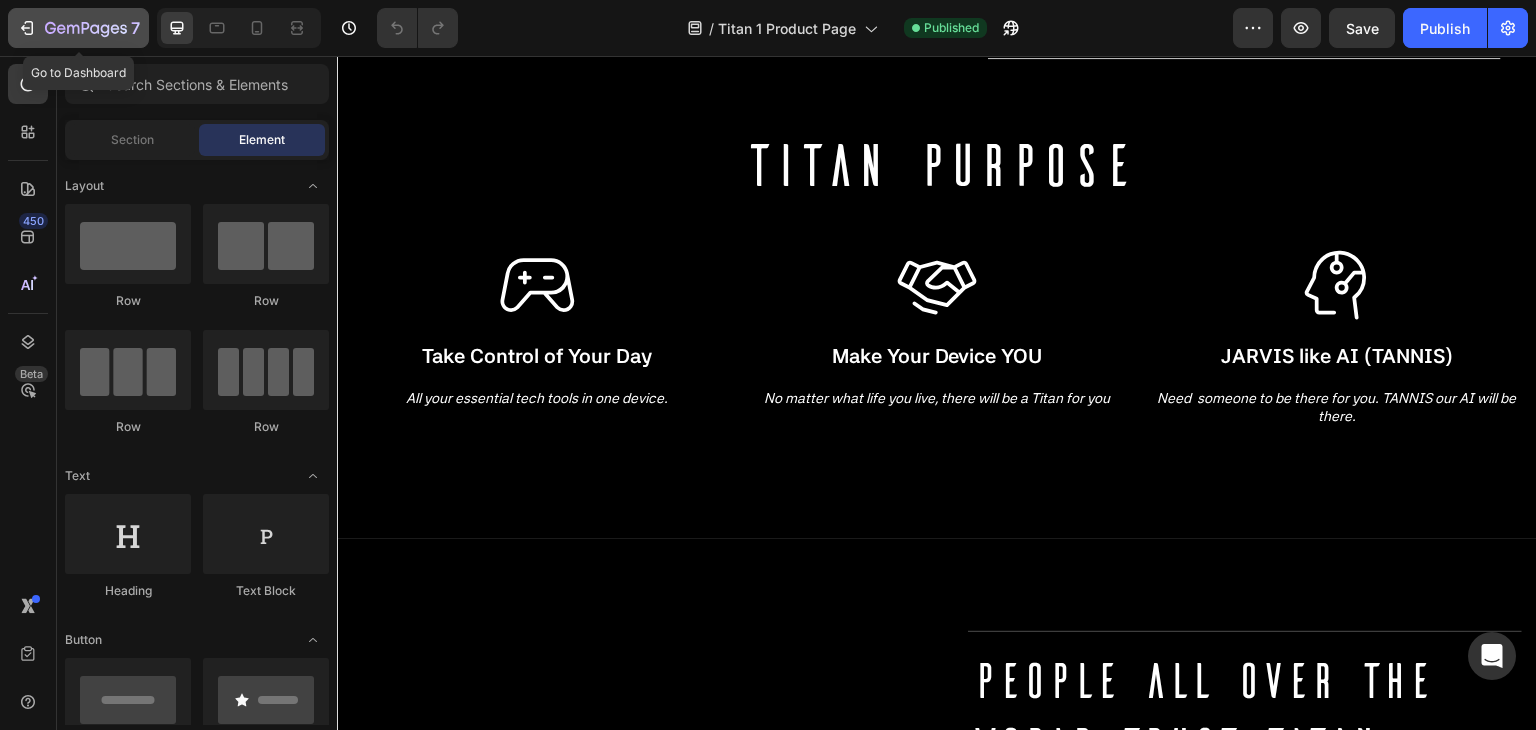 click 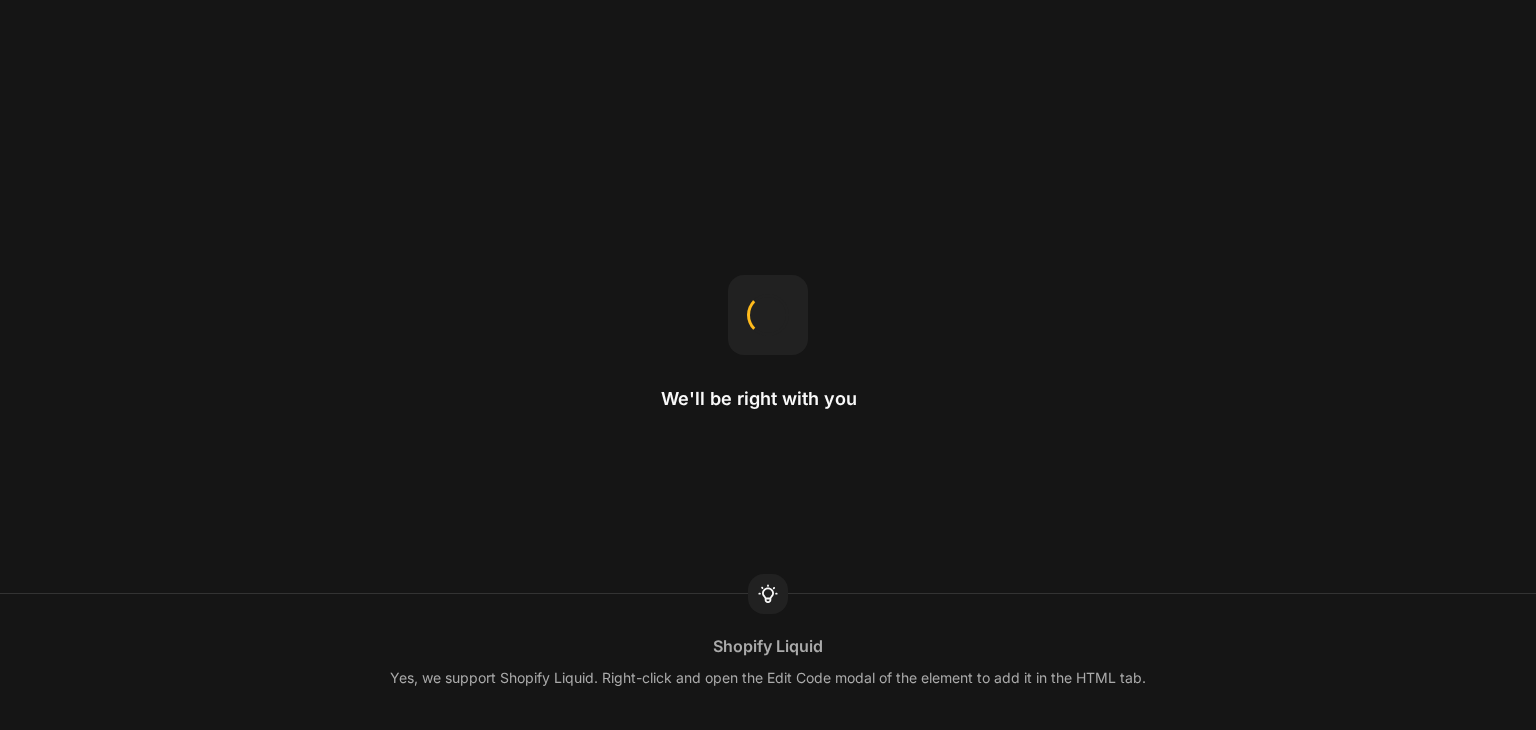 scroll, scrollTop: 0, scrollLeft: 0, axis: both 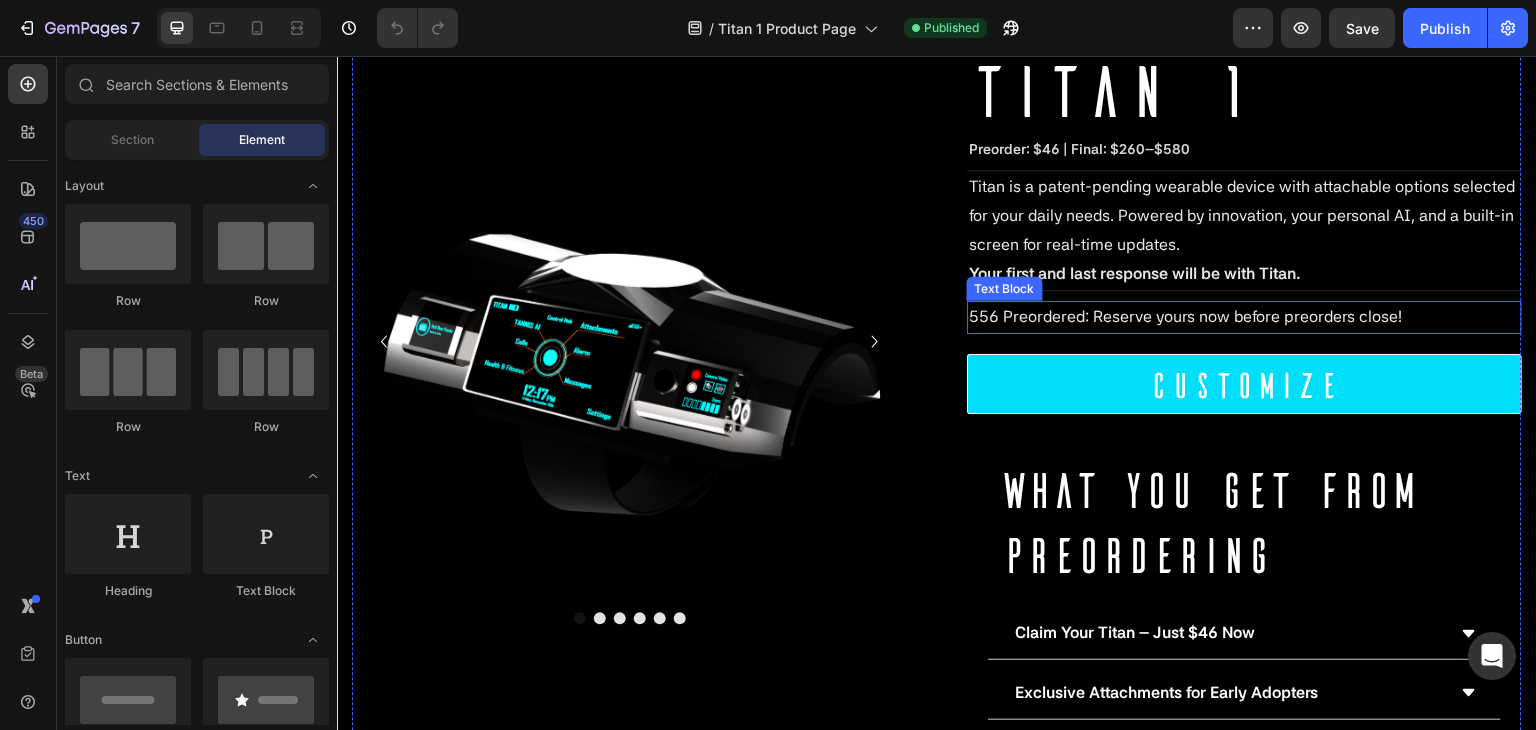click on "[NUMBER] Preordered: Reserve yours now before preorders close!" at bounding box center [1244, 317] 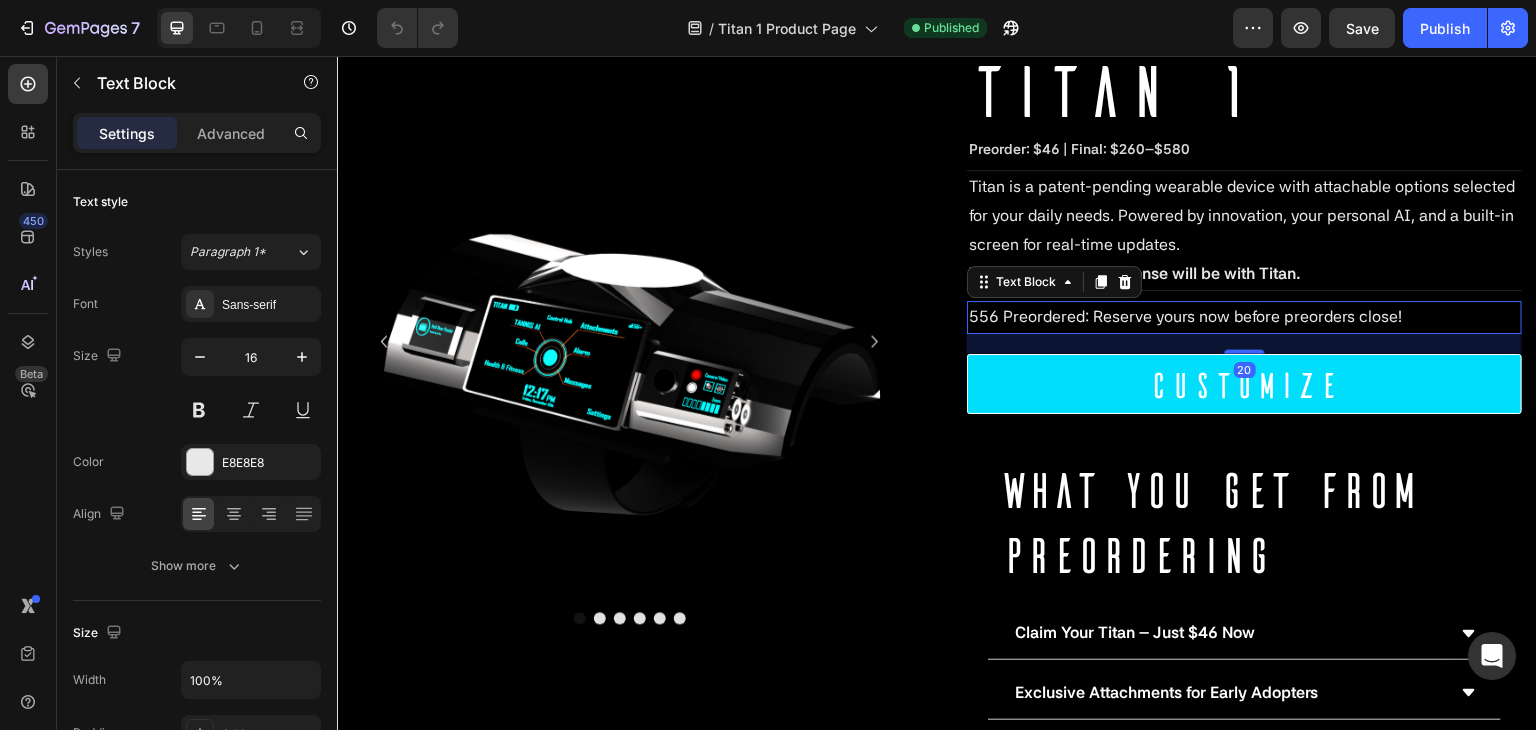 click on "[NUMBER] Preordered: Reserve yours now before preorders close!" at bounding box center [1244, 317] 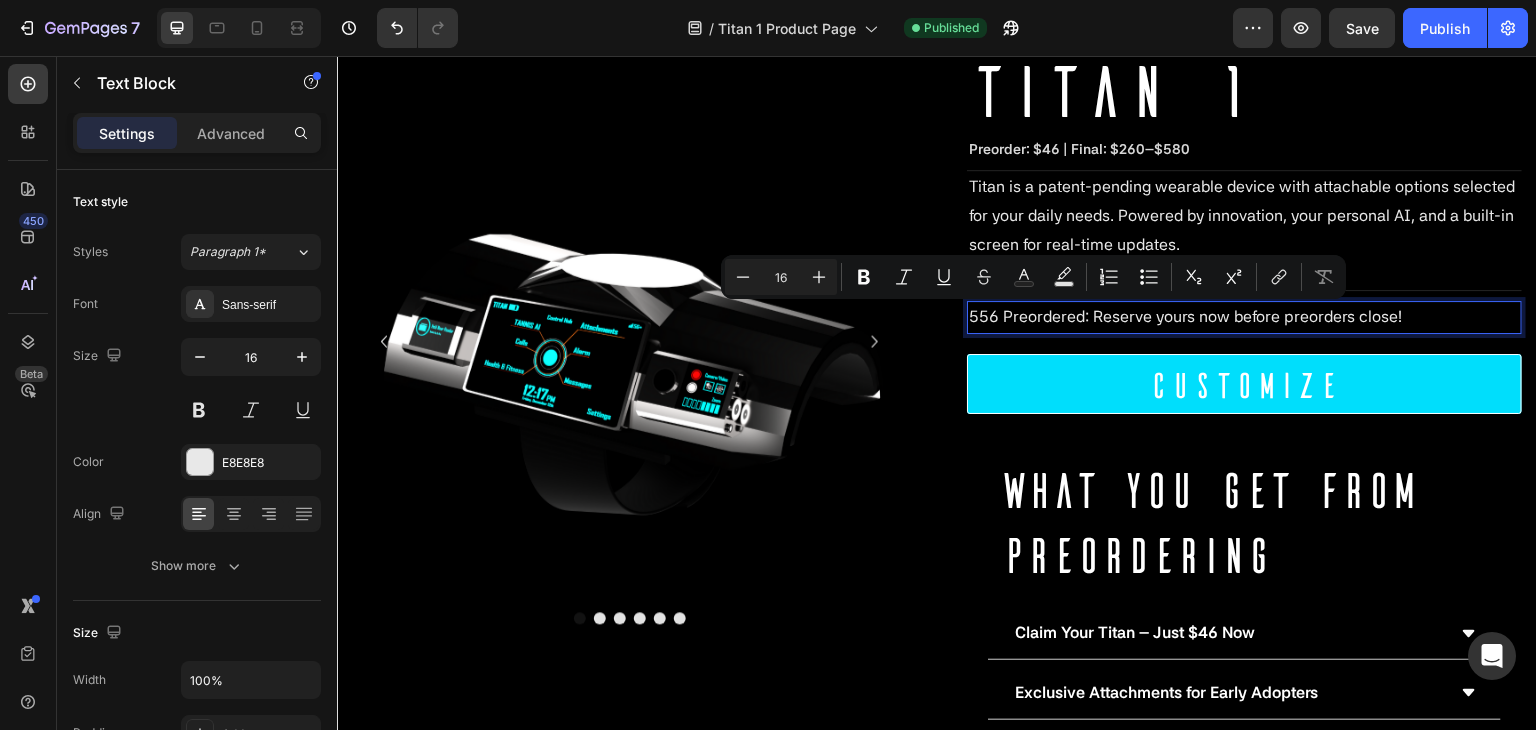 click on "[NUMBER] Preordered: Reserve yours now before preorders close!" at bounding box center (1244, 317) 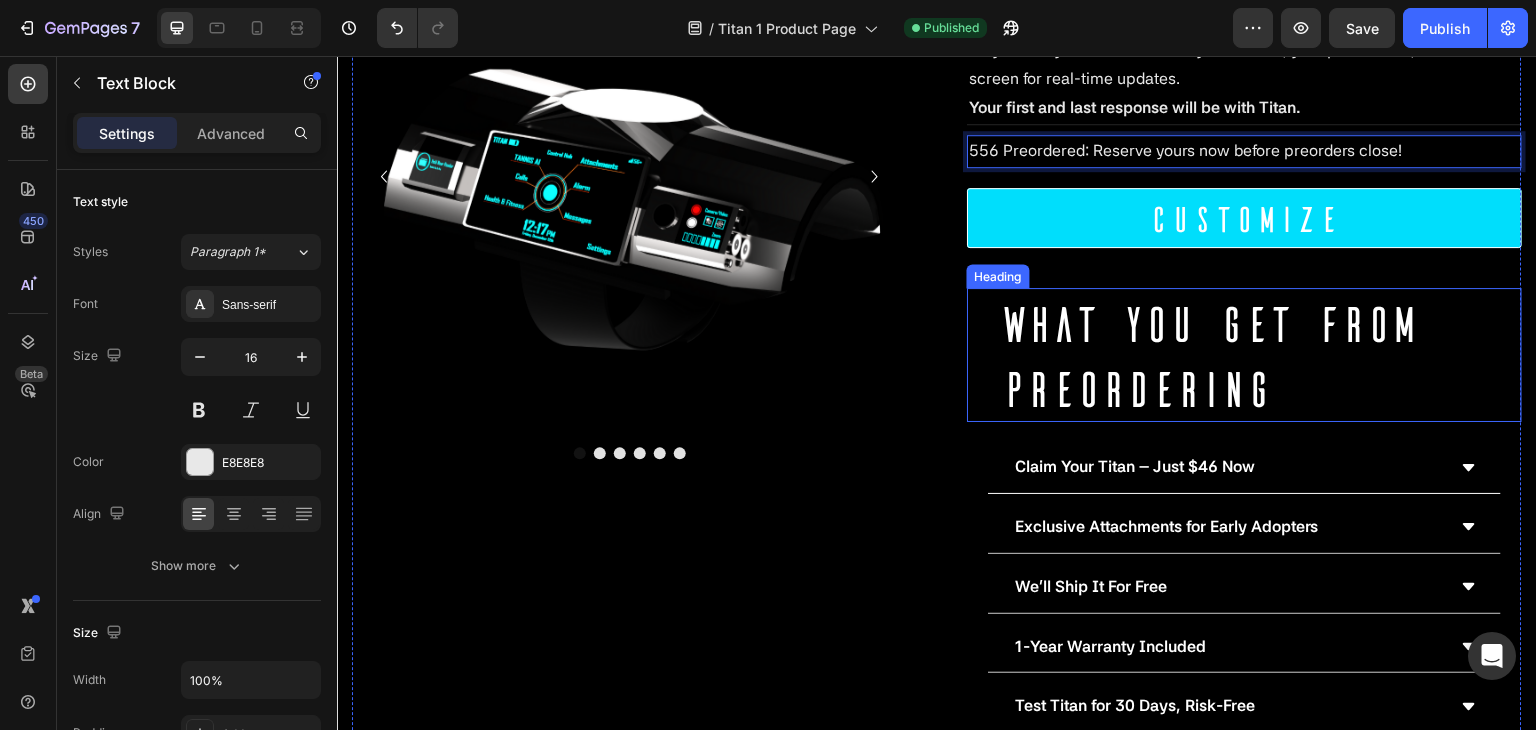scroll, scrollTop: 400, scrollLeft: 0, axis: vertical 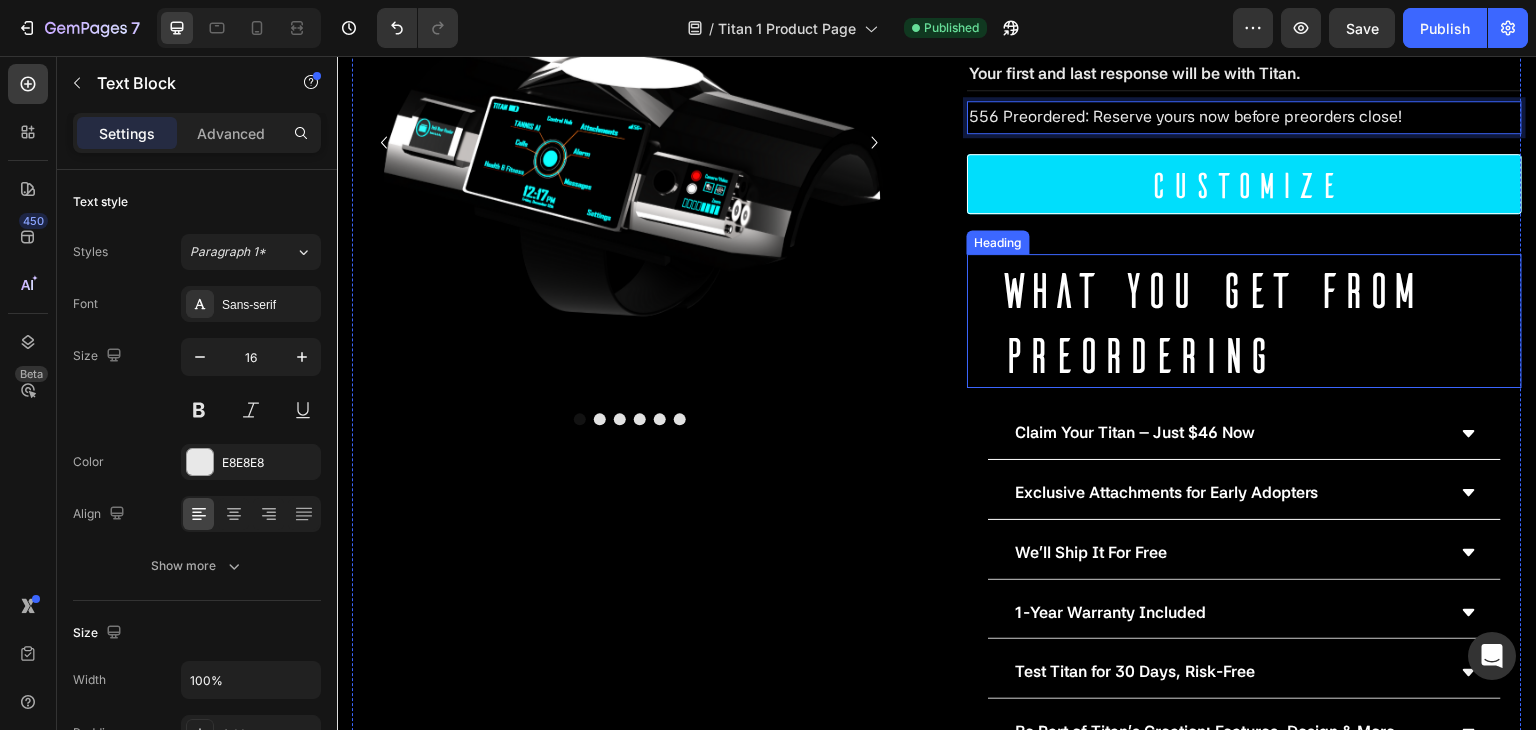 click on "WHAT you get from preordering" at bounding box center (1259, 321) 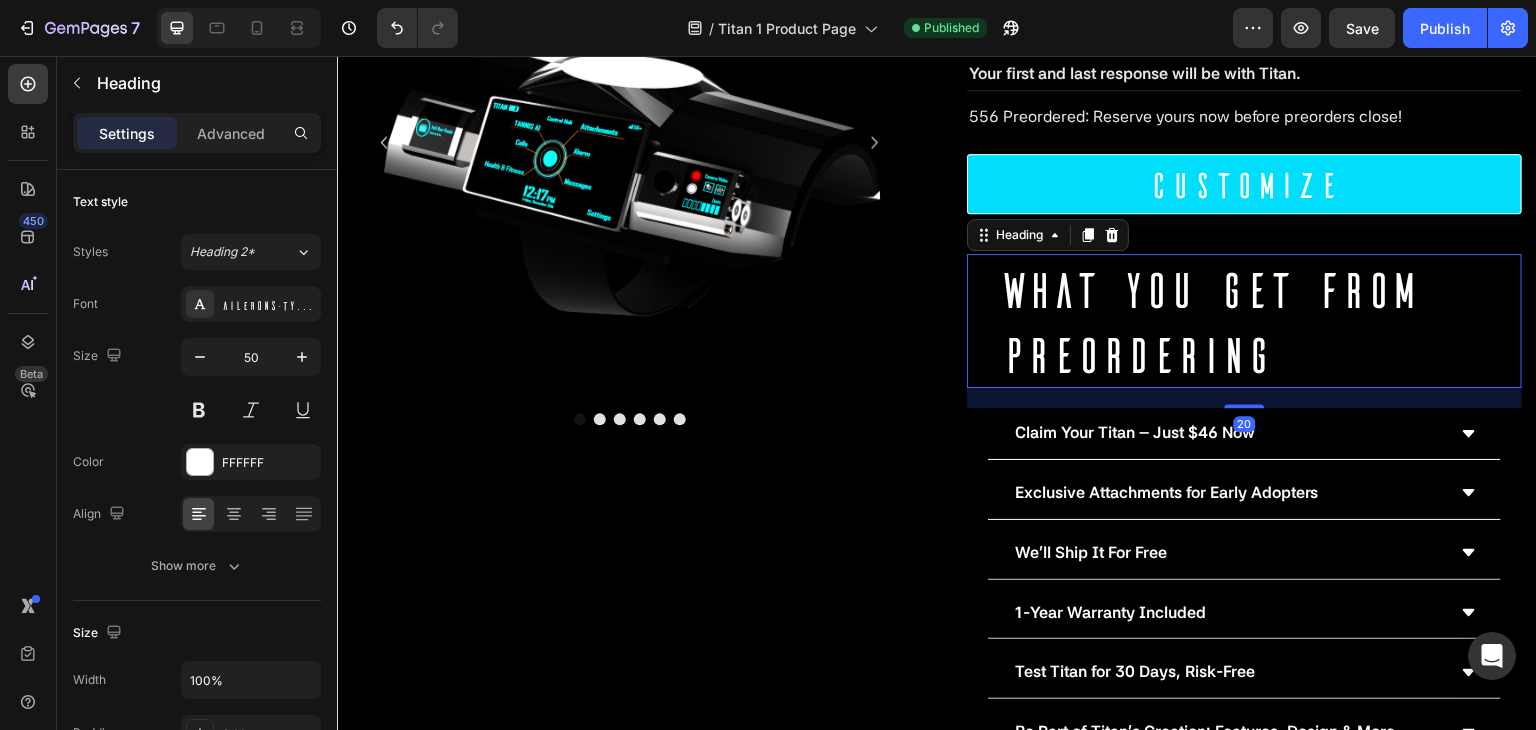 click on "WHAT you get from preordering" at bounding box center [1259, 321] 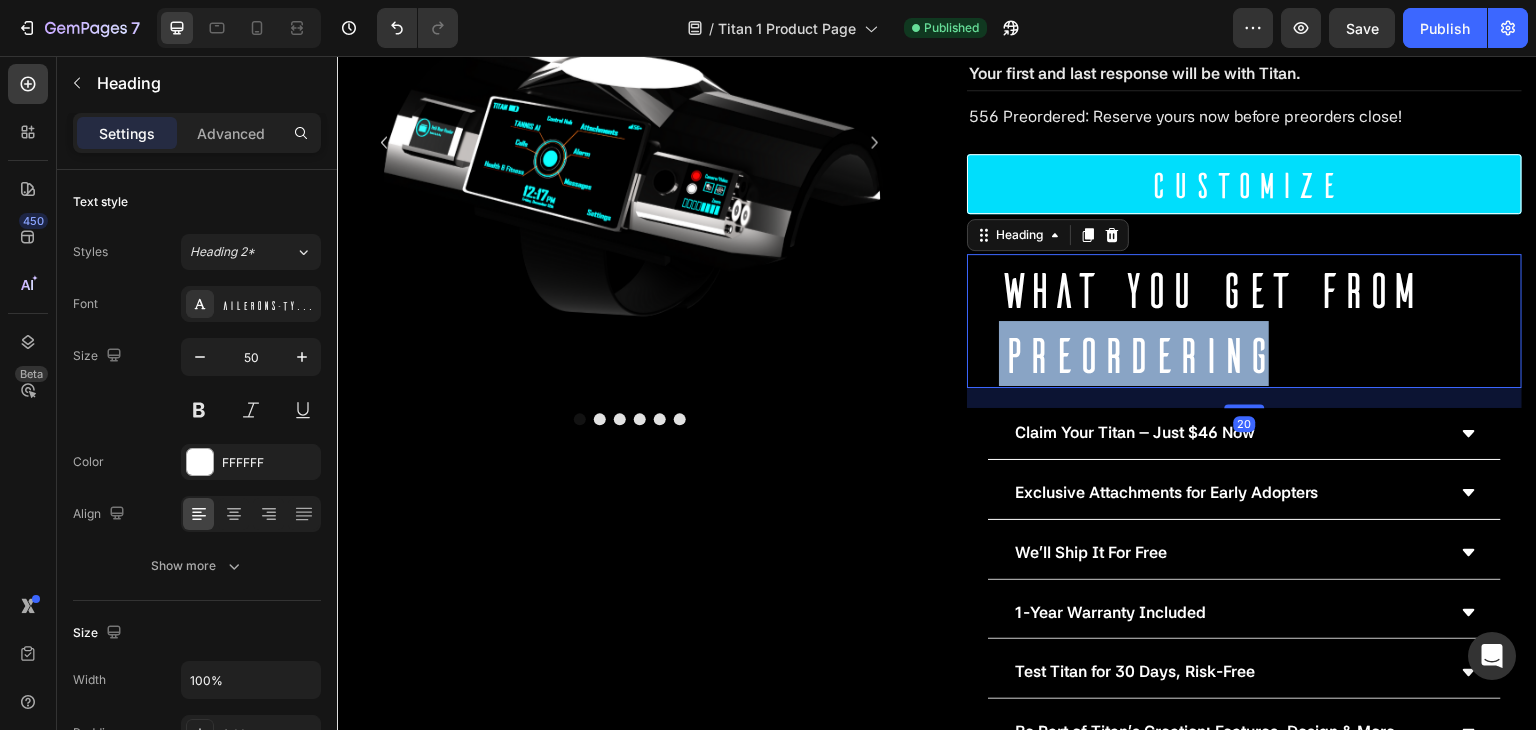 click on "WHAT you get from preordering" at bounding box center [1259, 321] 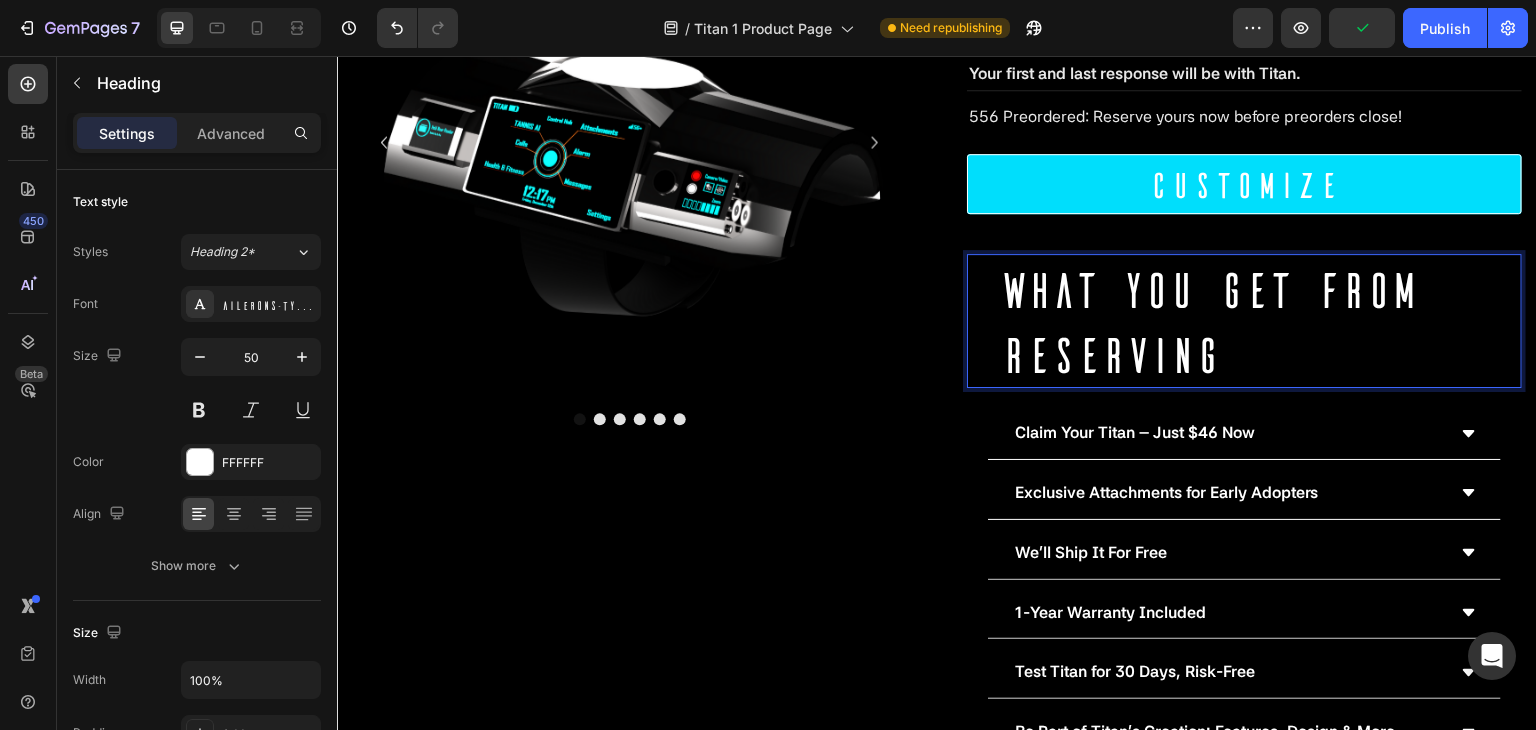 click on "WHAT you get from RESERVING" at bounding box center (1259, 321) 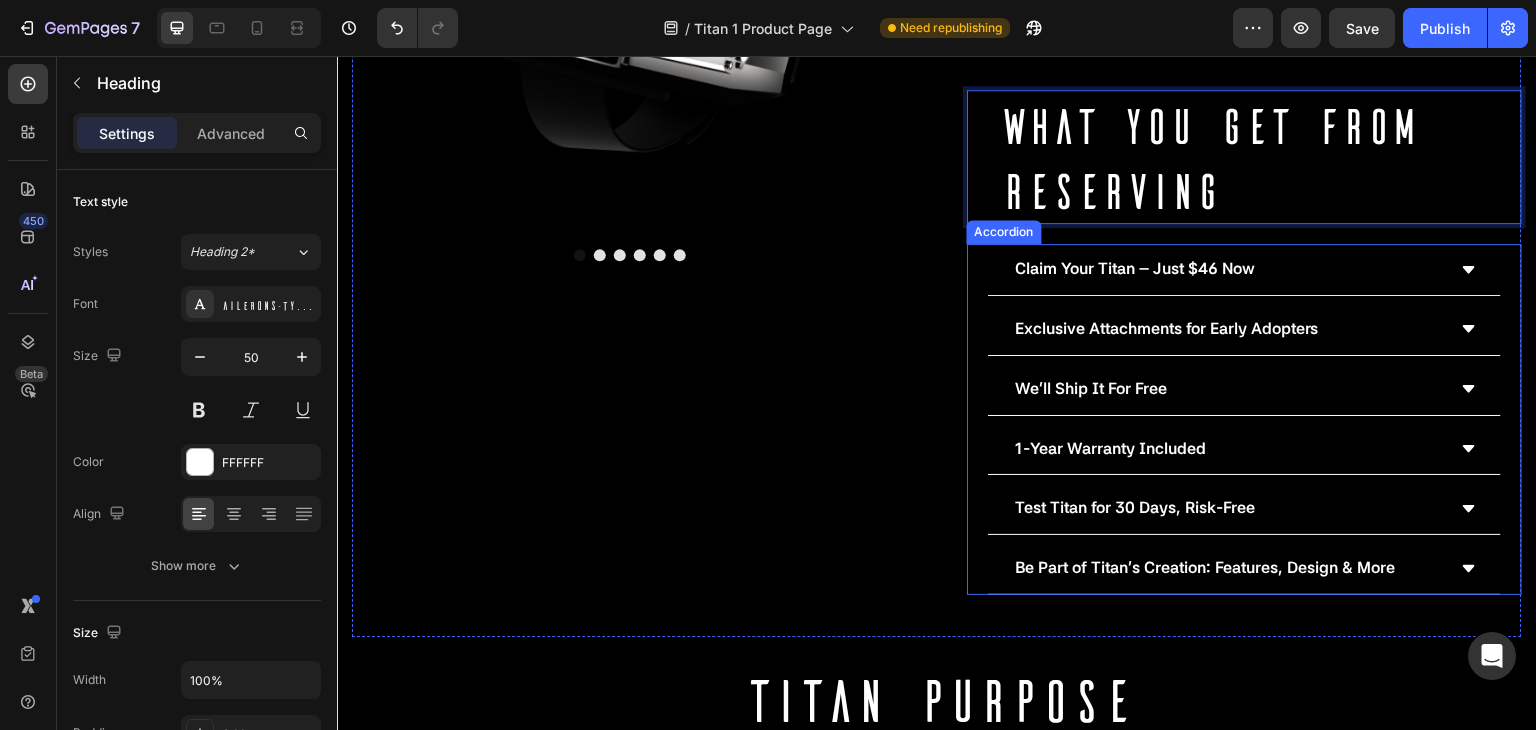 scroll, scrollTop: 600, scrollLeft: 0, axis: vertical 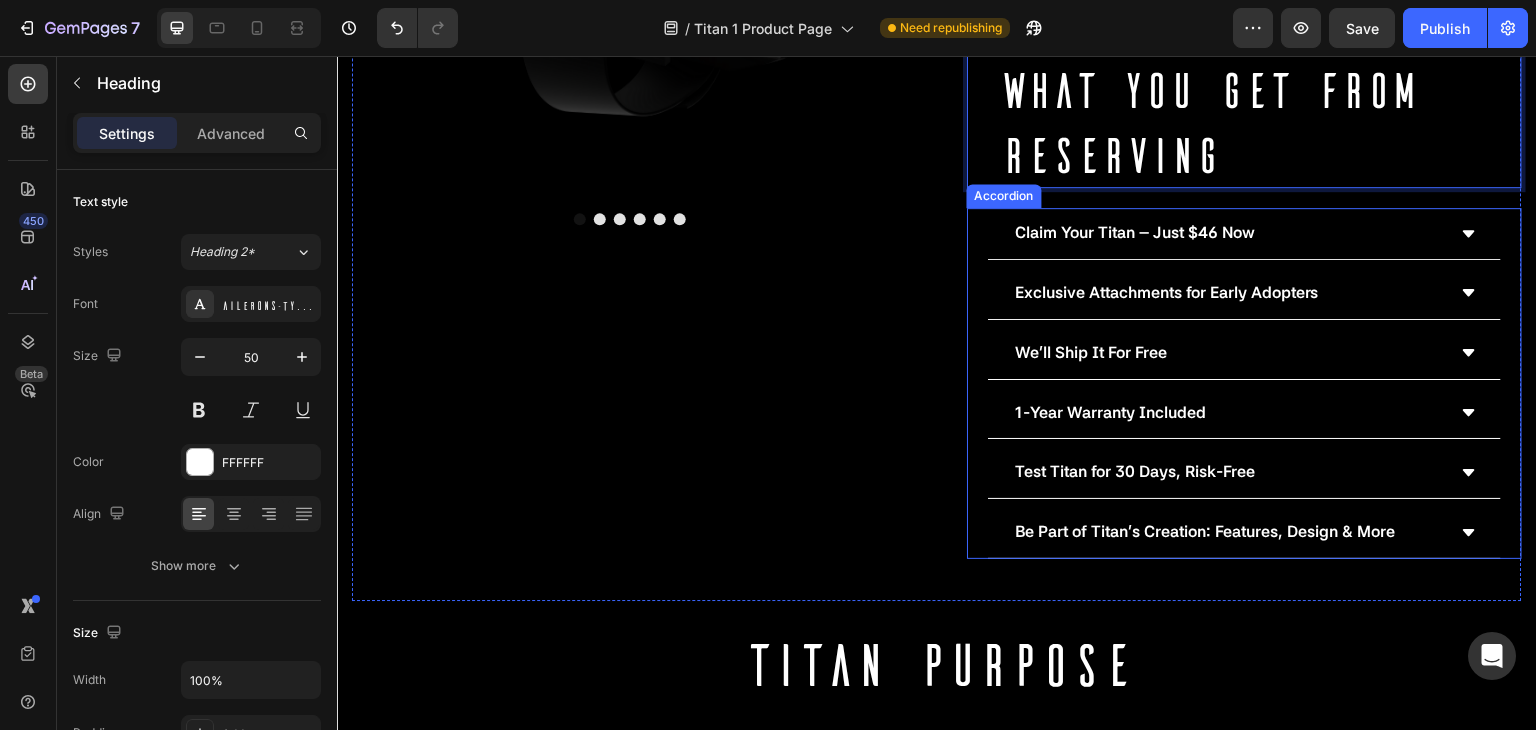 click on "Claim Your Titan – Just $[PRICE] Now" at bounding box center [1228, 233] 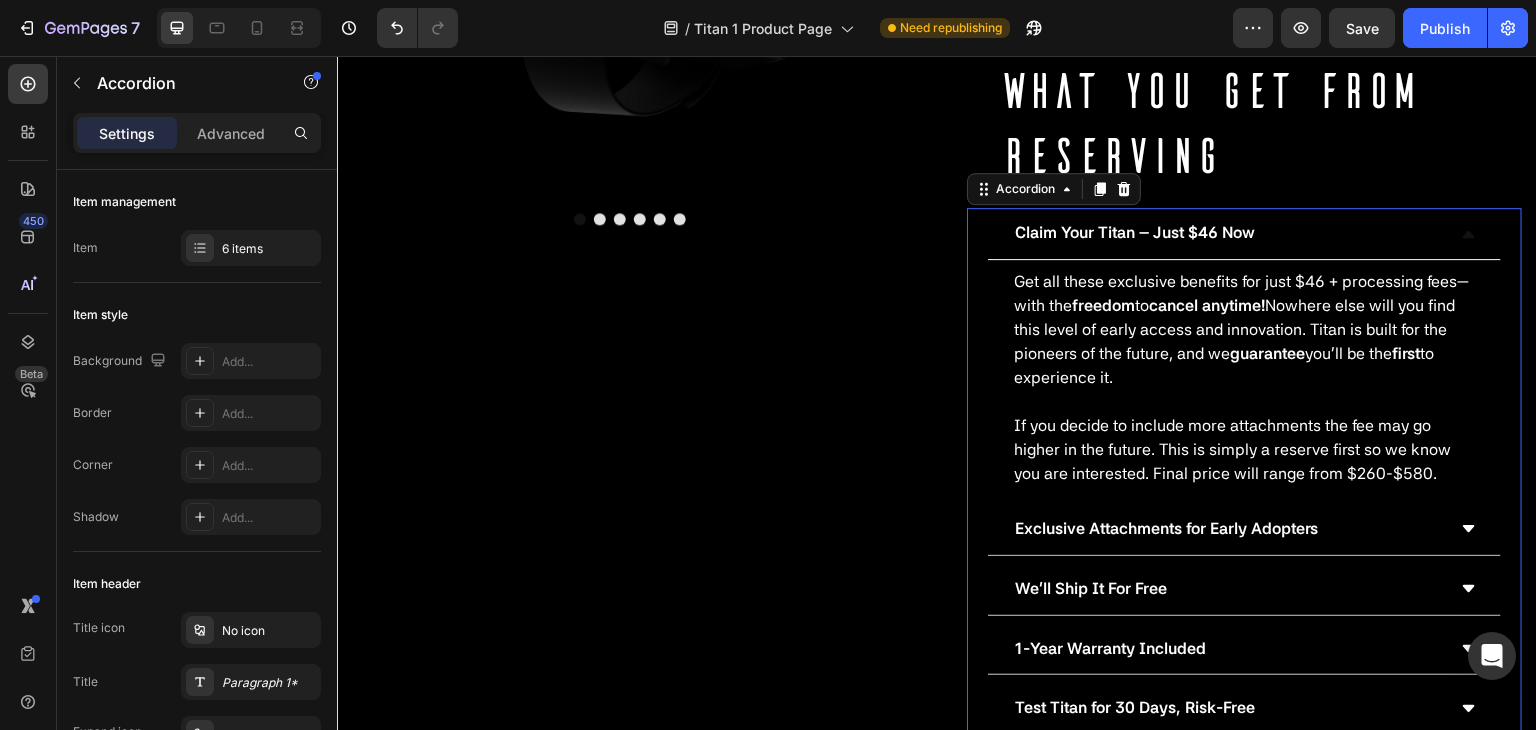 click on "Claim Your Titan – Just $[PRICE] Now" at bounding box center [1135, 232] 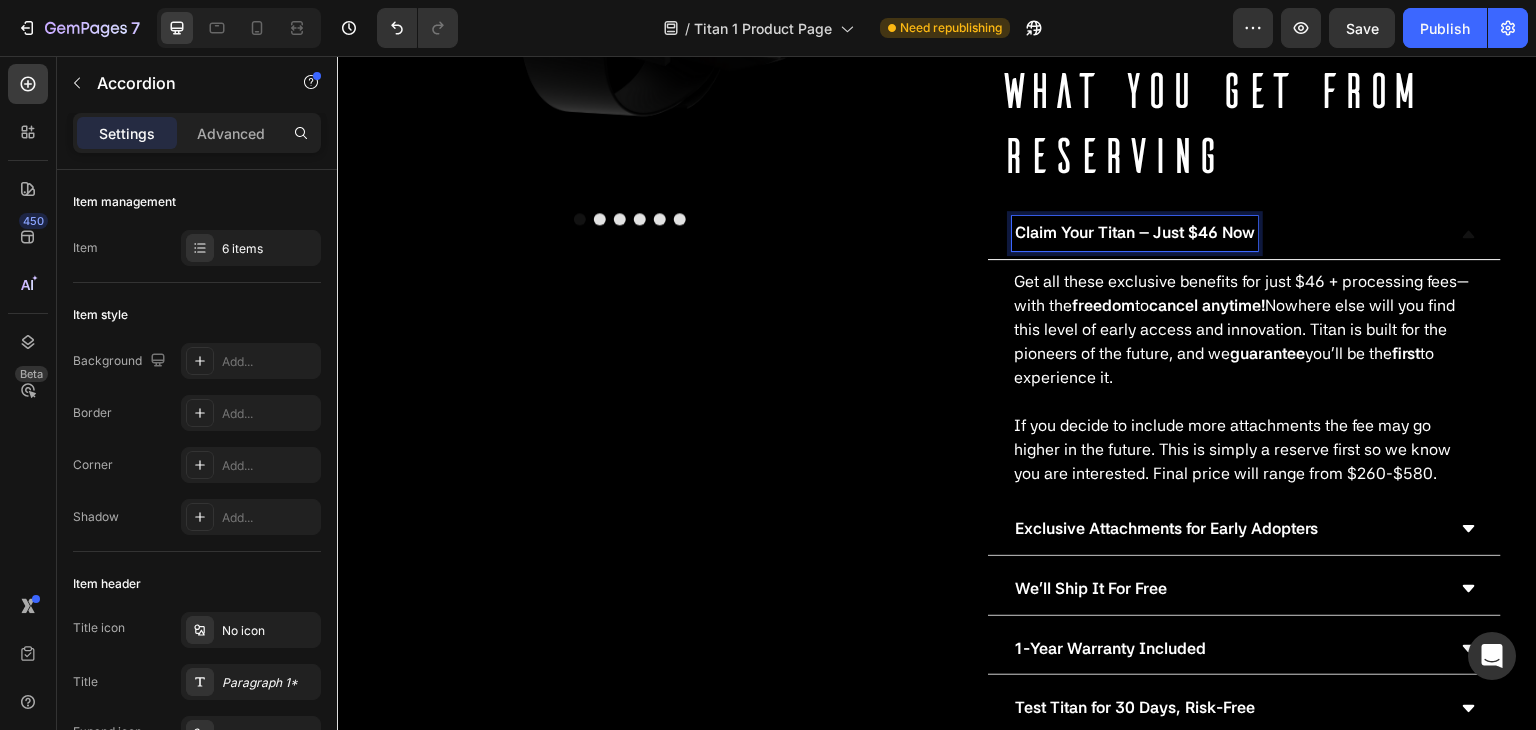 click on "Claim Your Titan – Just $[PRICE] Now" at bounding box center (1135, 232) 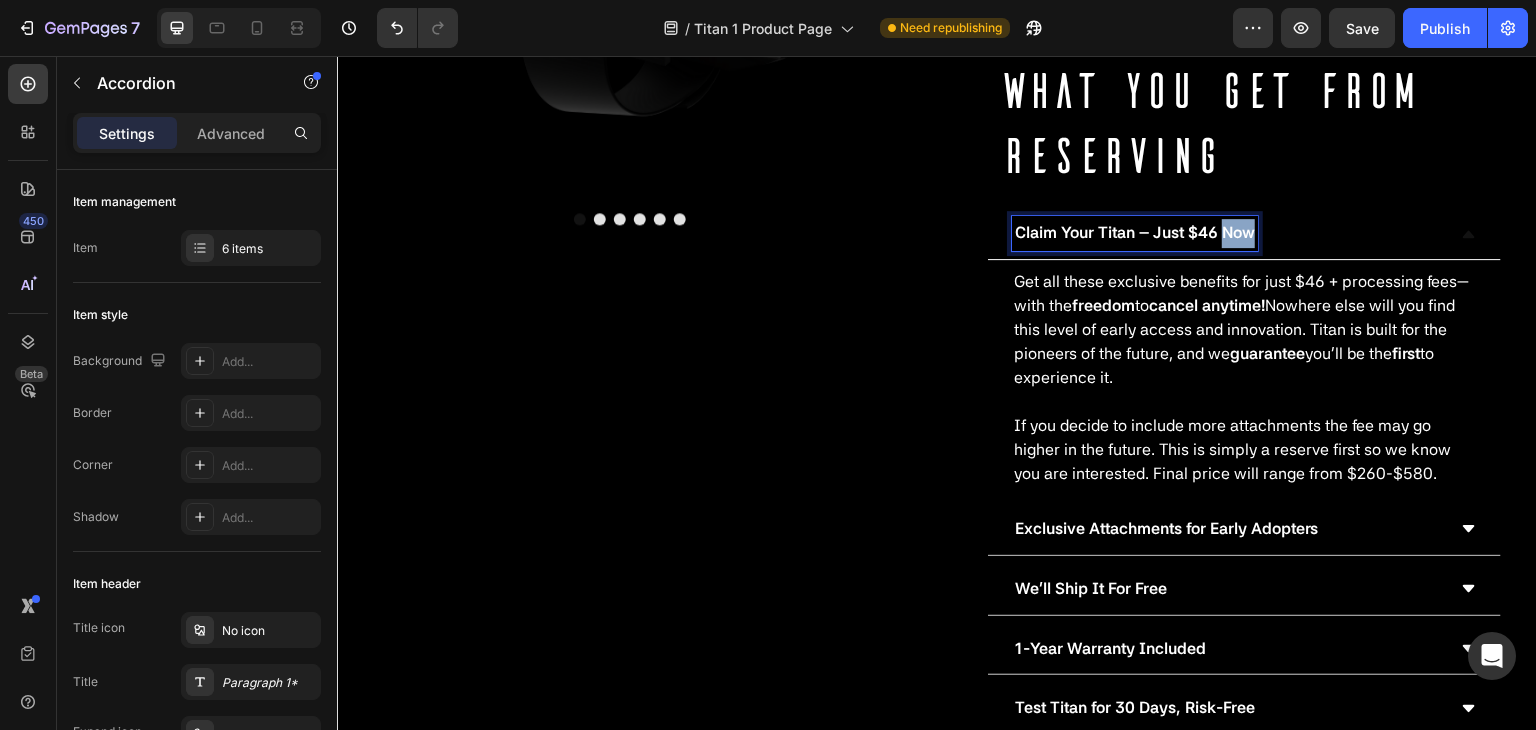 click on "Claim Your Titan – Just $[PRICE] Now" at bounding box center (1135, 232) 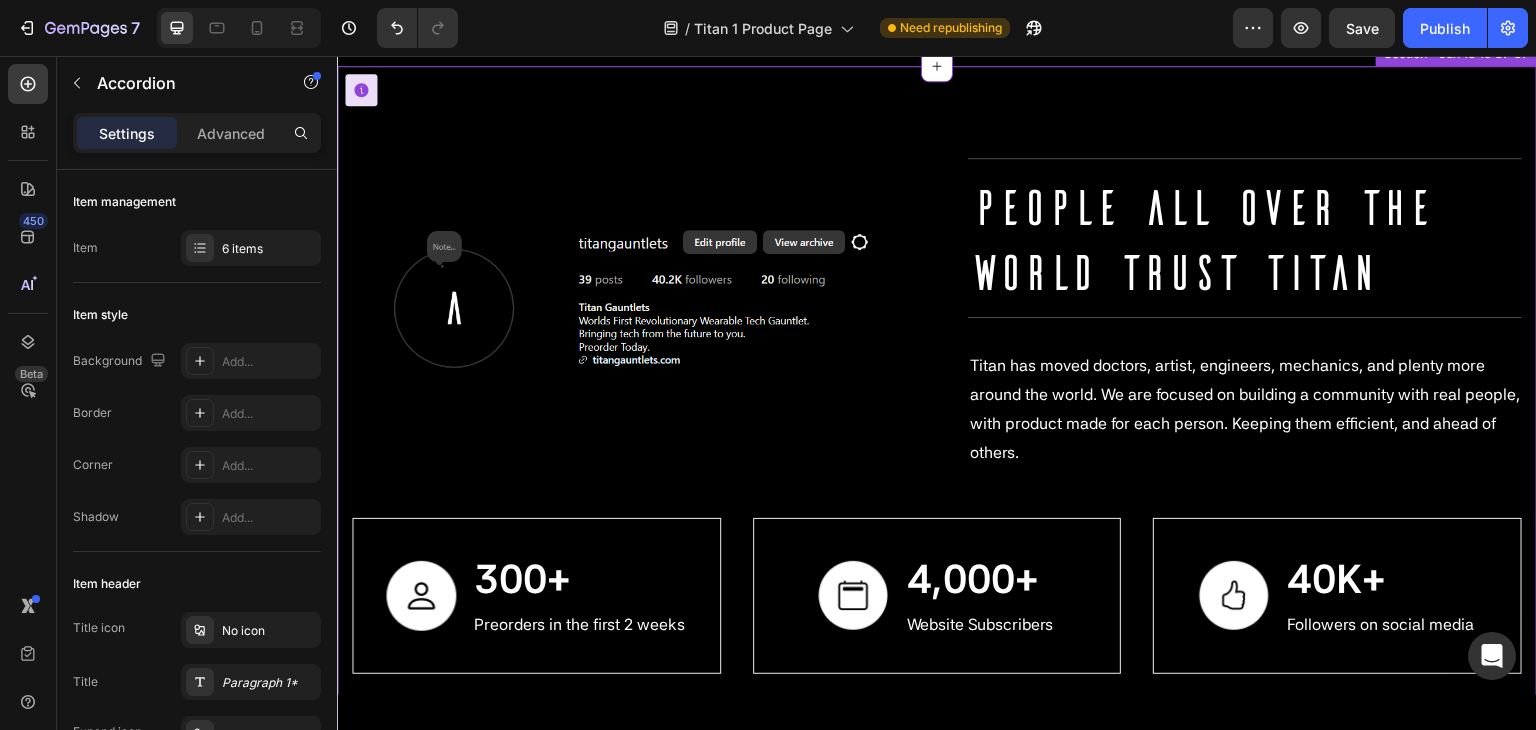 scroll, scrollTop: 1600, scrollLeft: 0, axis: vertical 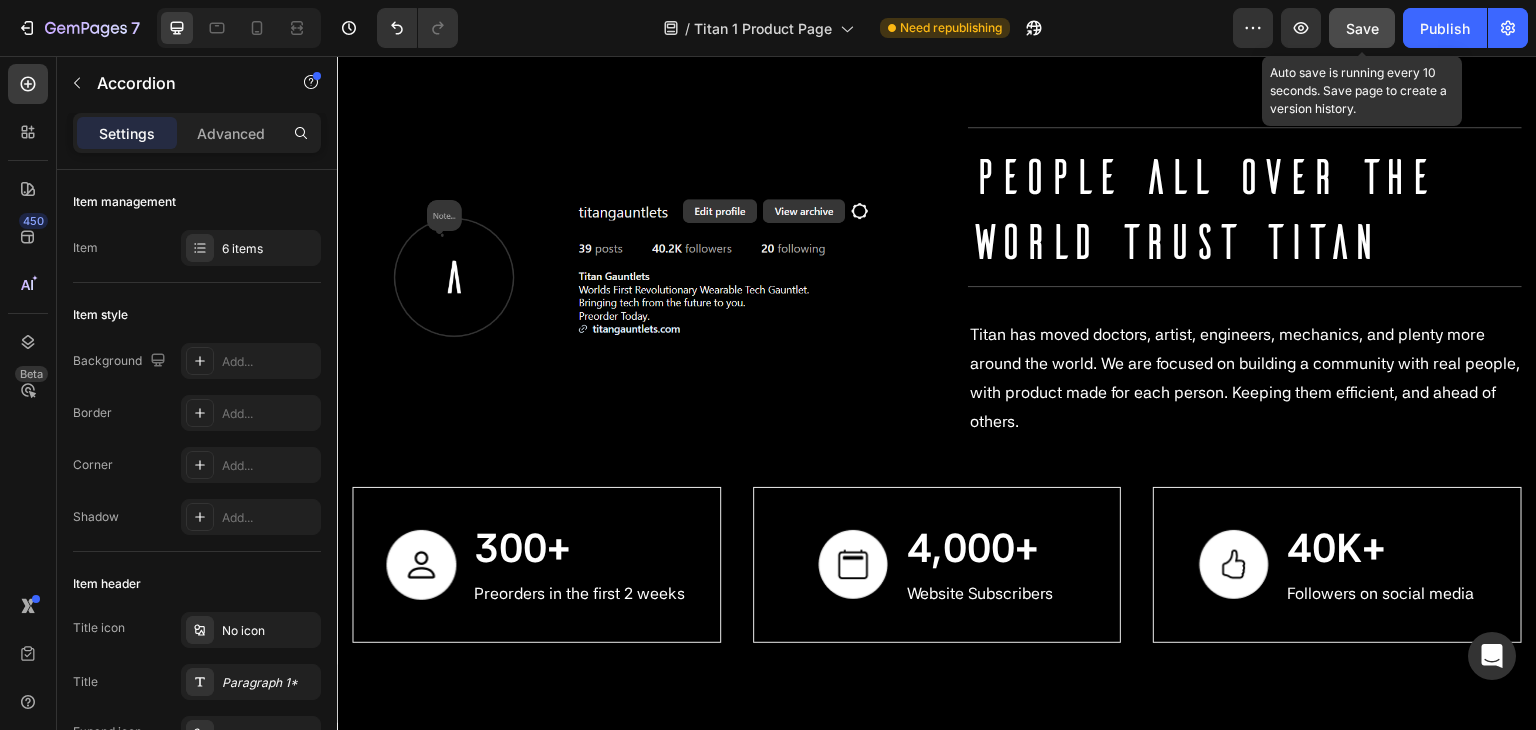 click on "Save" at bounding box center [1362, 28] 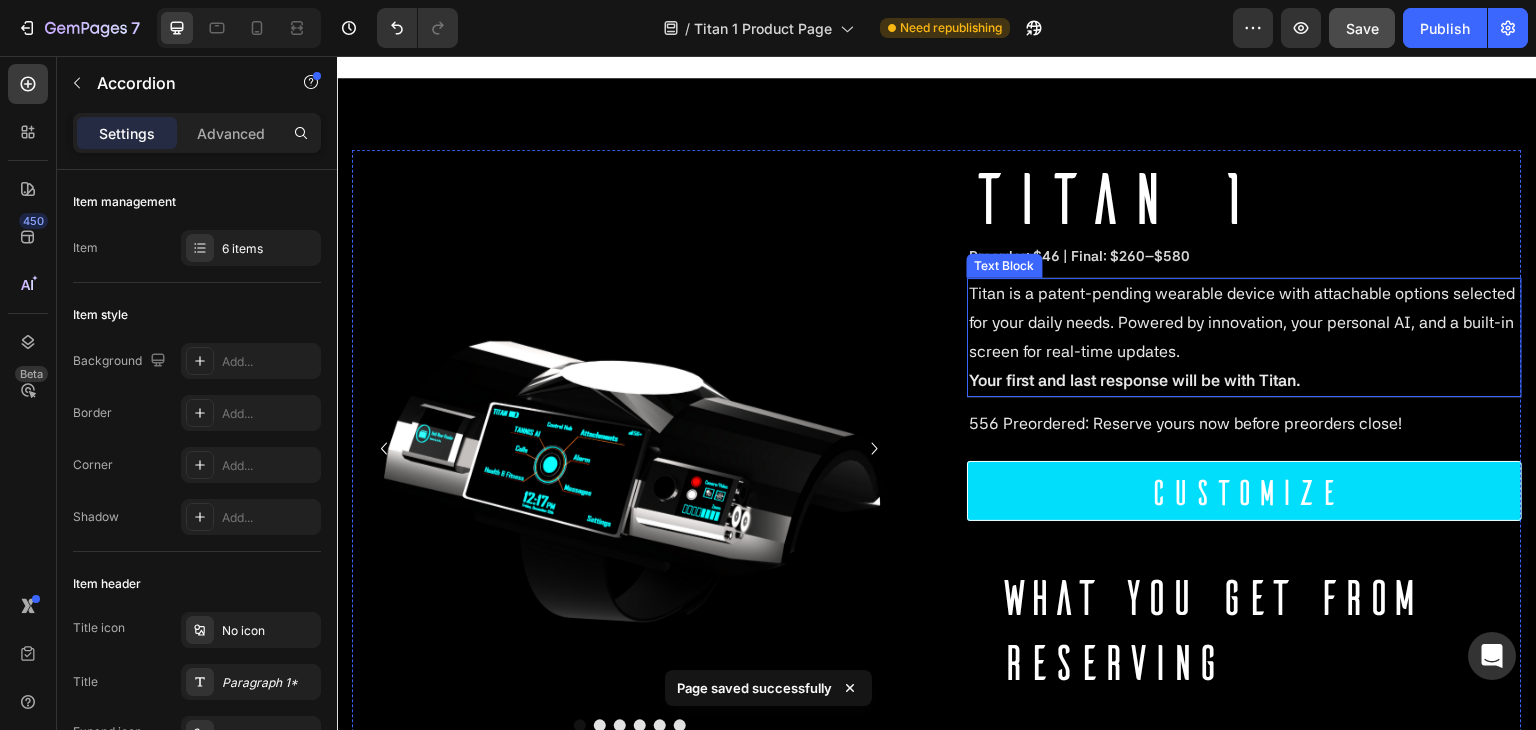 scroll, scrollTop: 200, scrollLeft: 0, axis: vertical 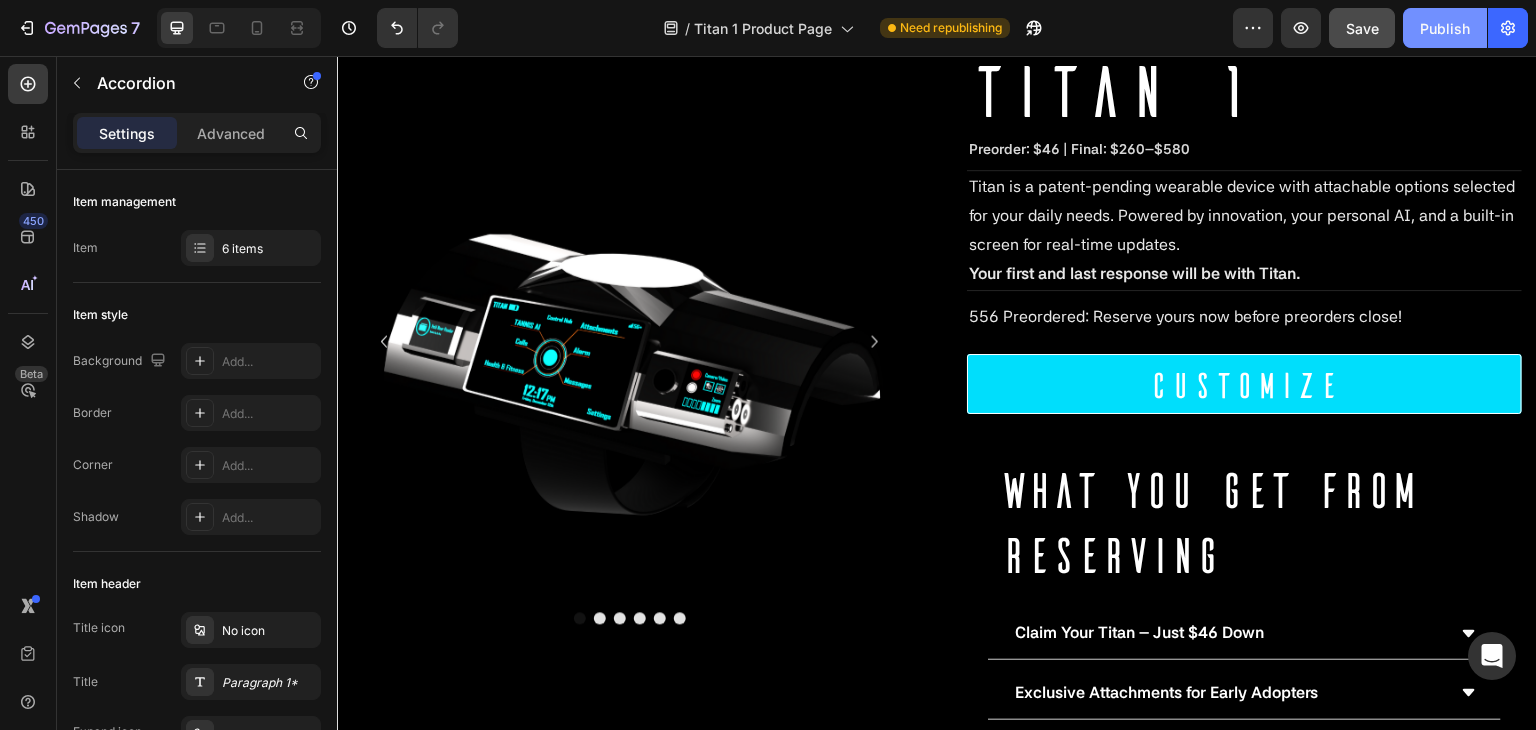 click on "Publish" 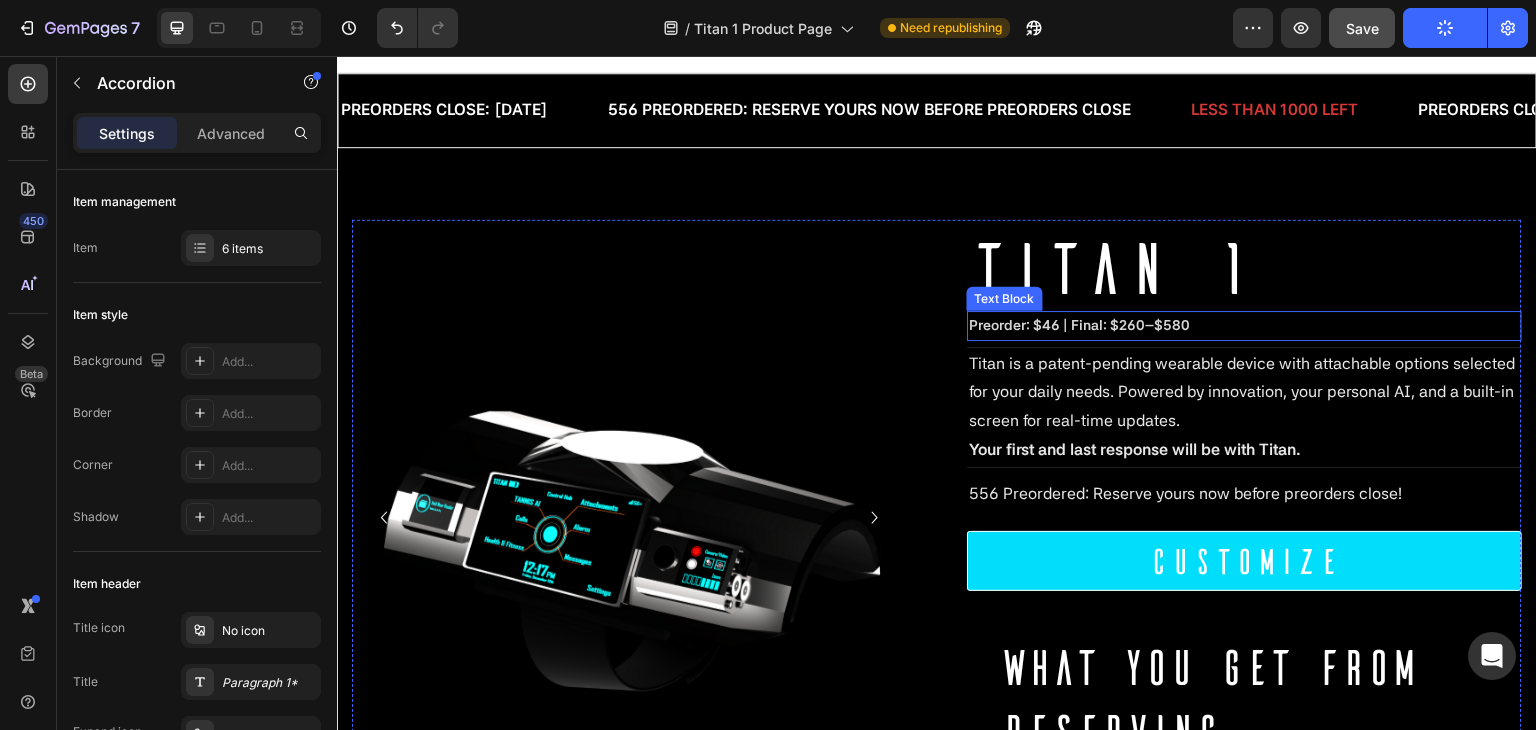 scroll, scrollTop: 100, scrollLeft: 0, axis: vertical 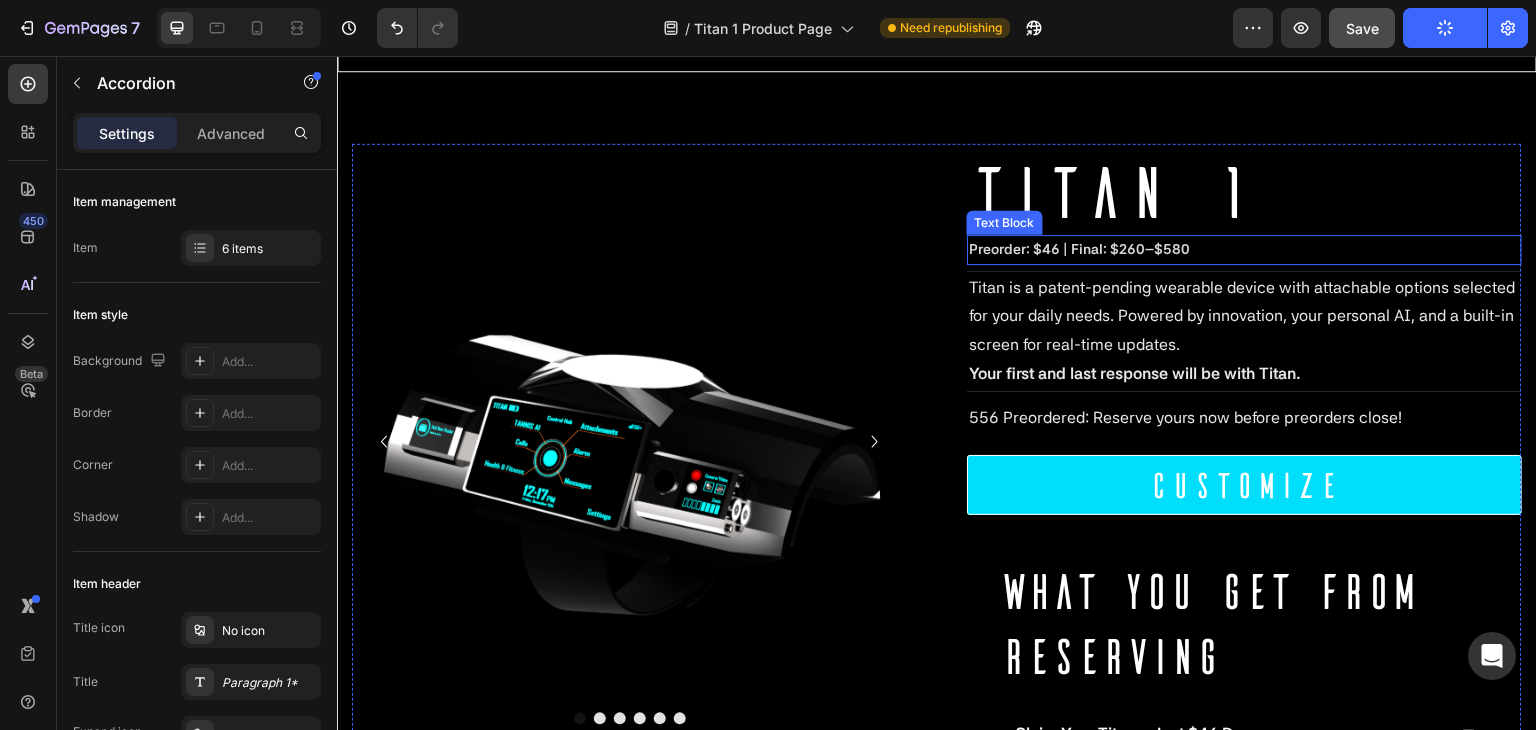 click on "Preorder: $[PRICE] | Final: $[PRICE]–$[PRICE]" at bounding box center (1079, 249) 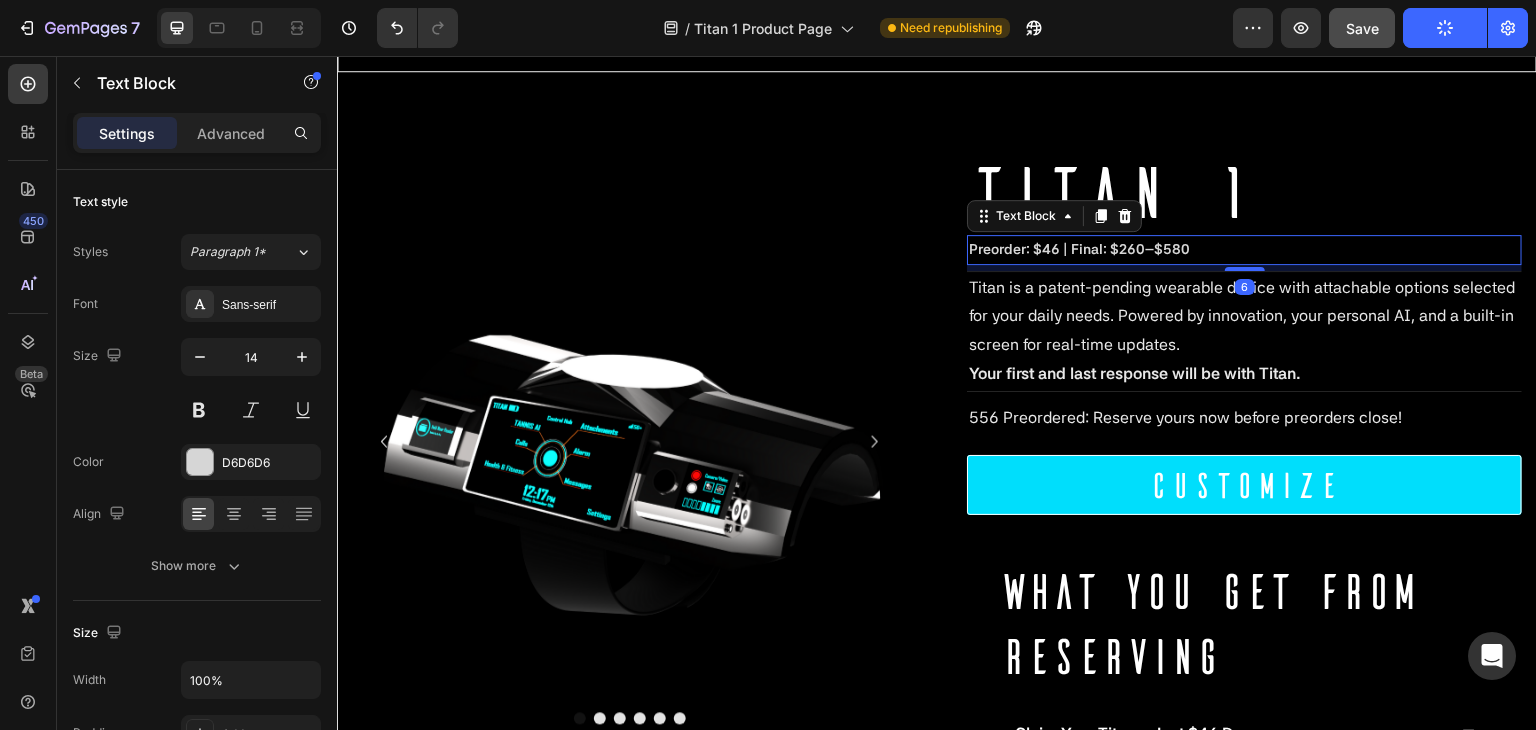 click on "Preorder: $[PRICE] | Final: $[PRICE]–$[PRICE]" at bounding box center [1079, 249] 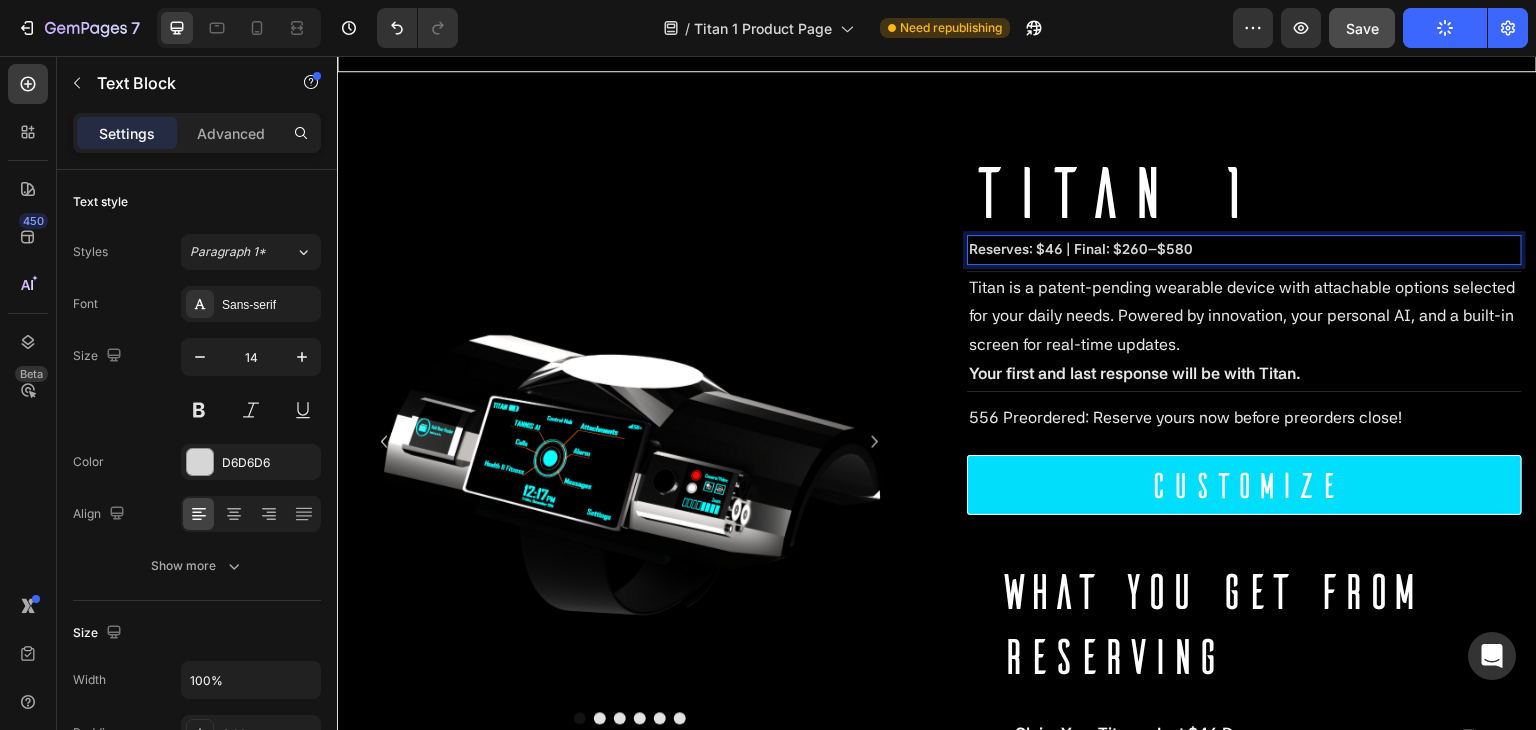 click on "Titan is a patent-pending wearable device with attachable options selected for your daily needs. Powered by innovation, your personal AI, and a built-in screen for real-time updates. Your first and last response will be with Titan." at bounding box center (1244, 331) 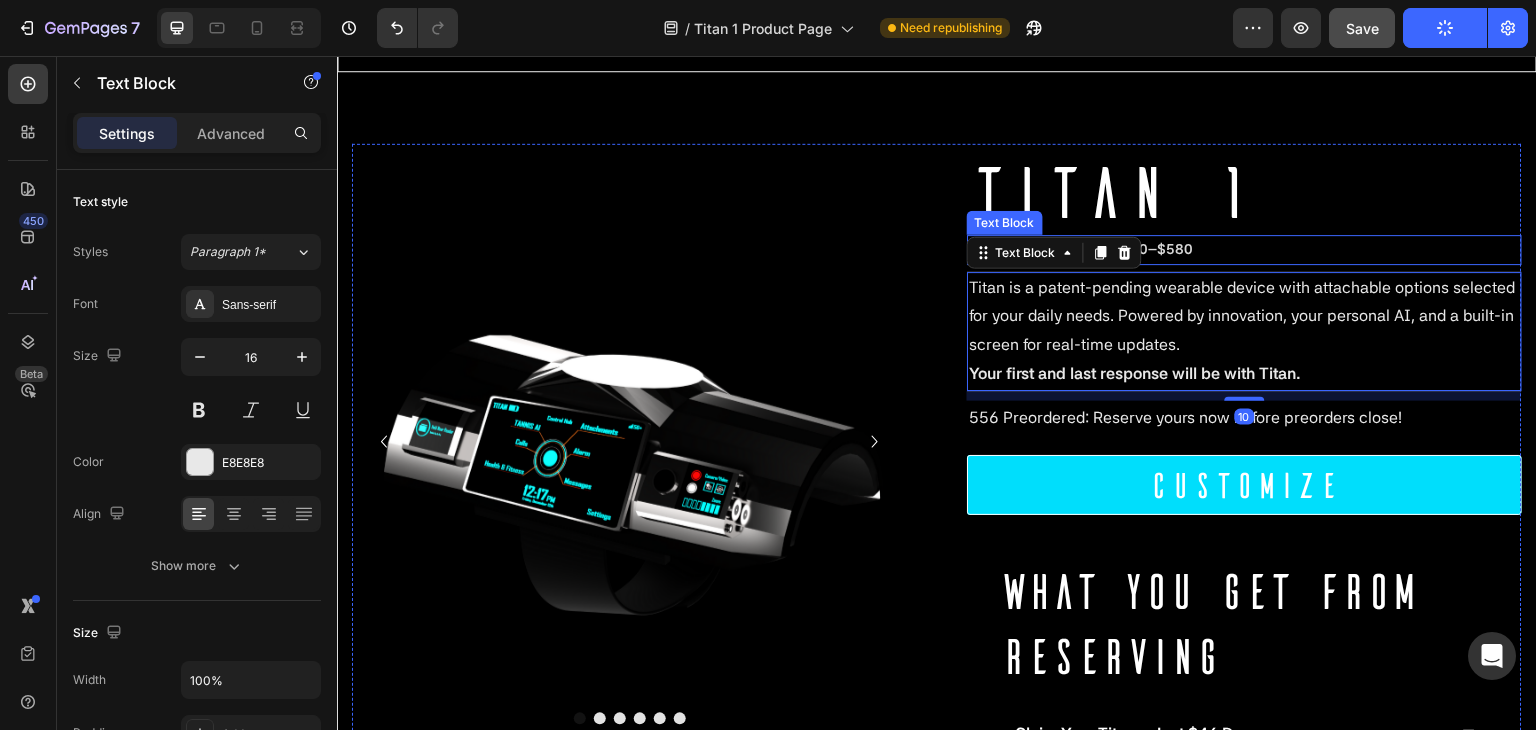 click on "Reserves: $46 | Final: $260–$580" at bounding box center [1244, 249] 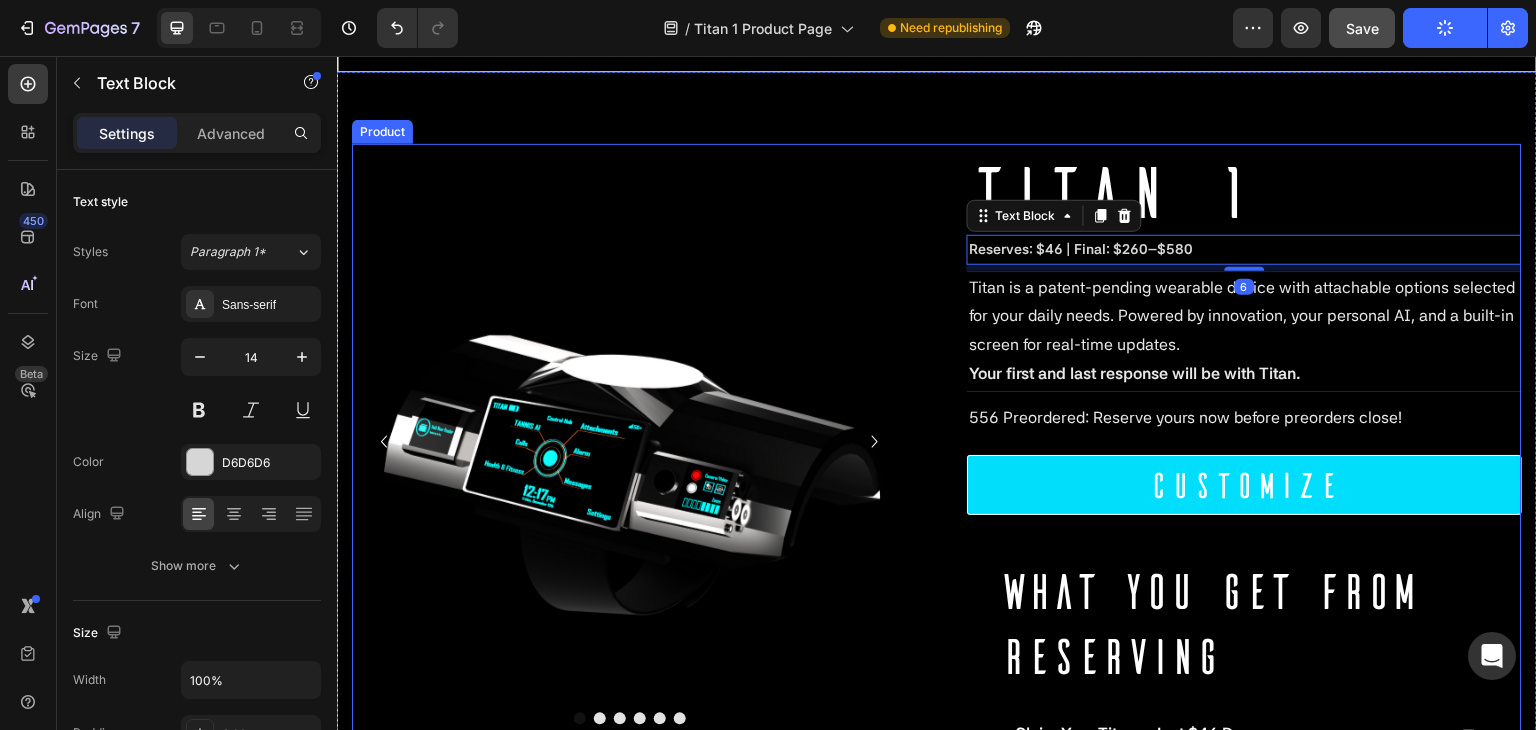 click on "Titan 1 (P) Title Reserves: $46 | Final: $260–$580 Text Block   6 Titan is a patent-pending wearable device with attachable options selected for your daily needs. Powered by innovation, your personal AI, and a built-in screen for real-time updates. Your first and last response will be with Titan. Text Block Titan is a patent-pending wearable device with modular attachments, a personal AI, and a built-in screen for real-time notifications. Your first and last response will be with Titan. Text Block 556 Preordered: Reserve yours now before preorders close! Text Block 556 Preordered: Reserve yours now before preorders close! Text Block Customize Button WHAT you get from RESERVING Heading
Claim Your Titan – Just $46 Down
Exclusive Attachments for Early Adopters
We’ll Ship It For Free
1-Year Warranty Included" at bounding box center (1244, 623) 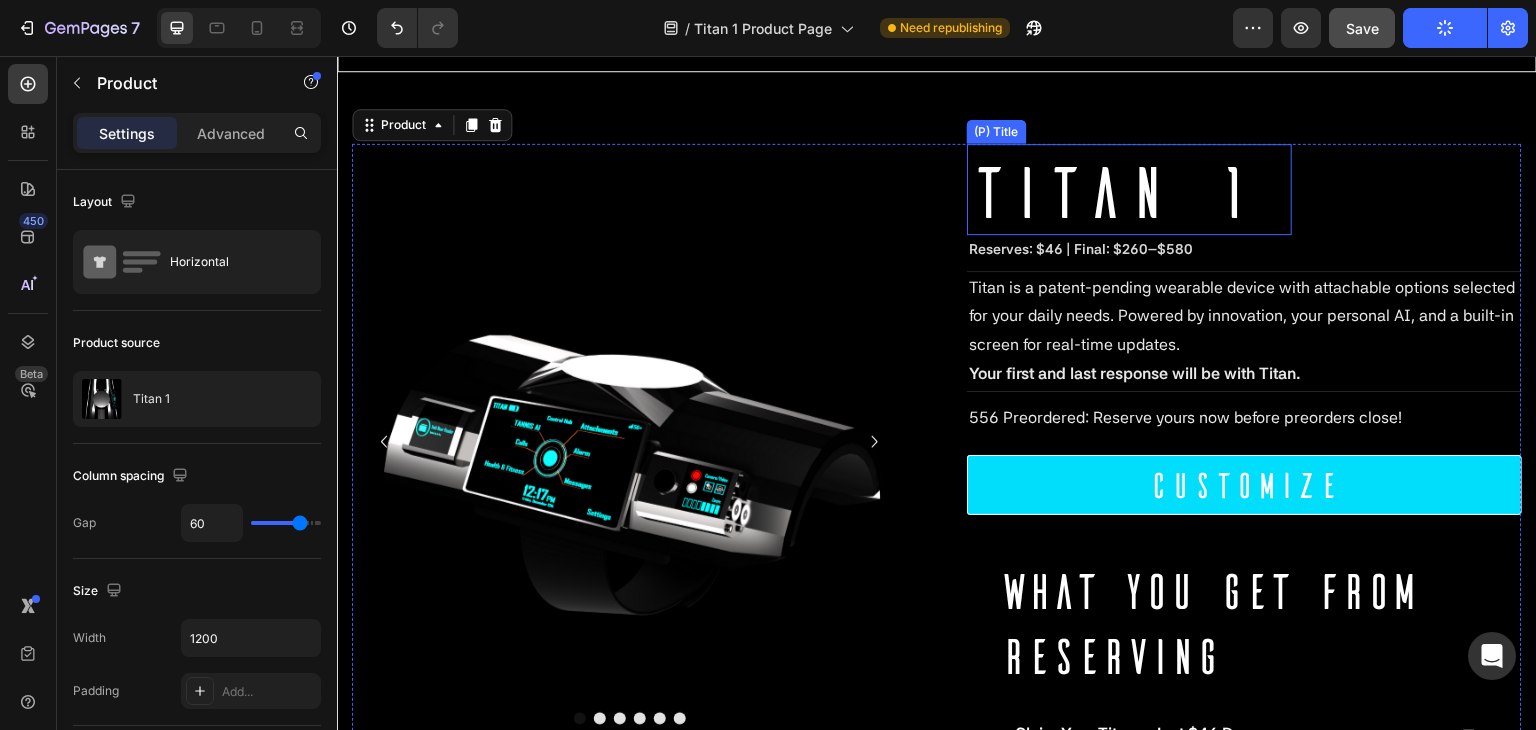 click on "Titan 1" at bounding box center (1129, 190) 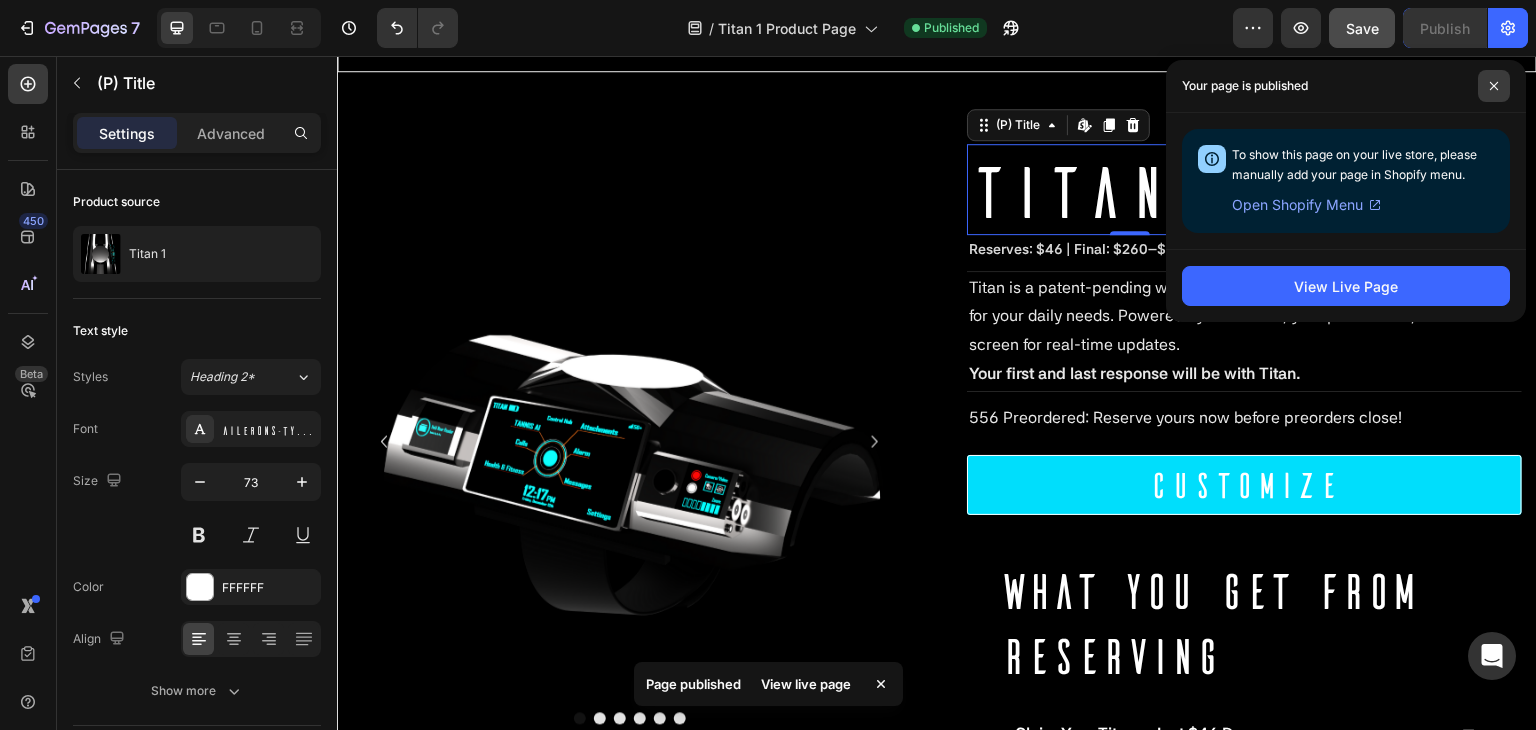 drag, startPoint x: 1498, startPoint y: 82, endPoint x: 1067, endPoint y: 1, distance: 438.54532 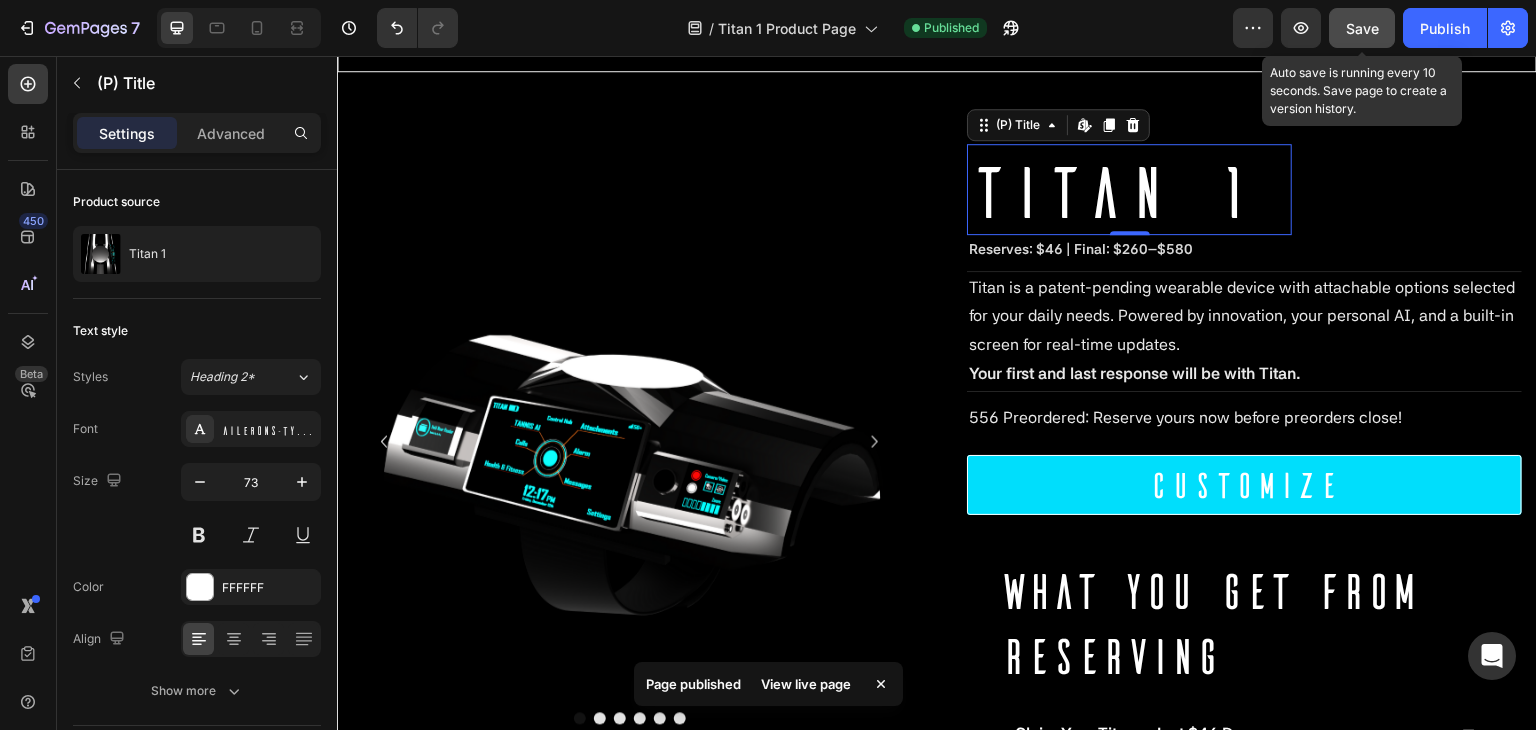 click on "Save" at bounding box center [1362, 28] 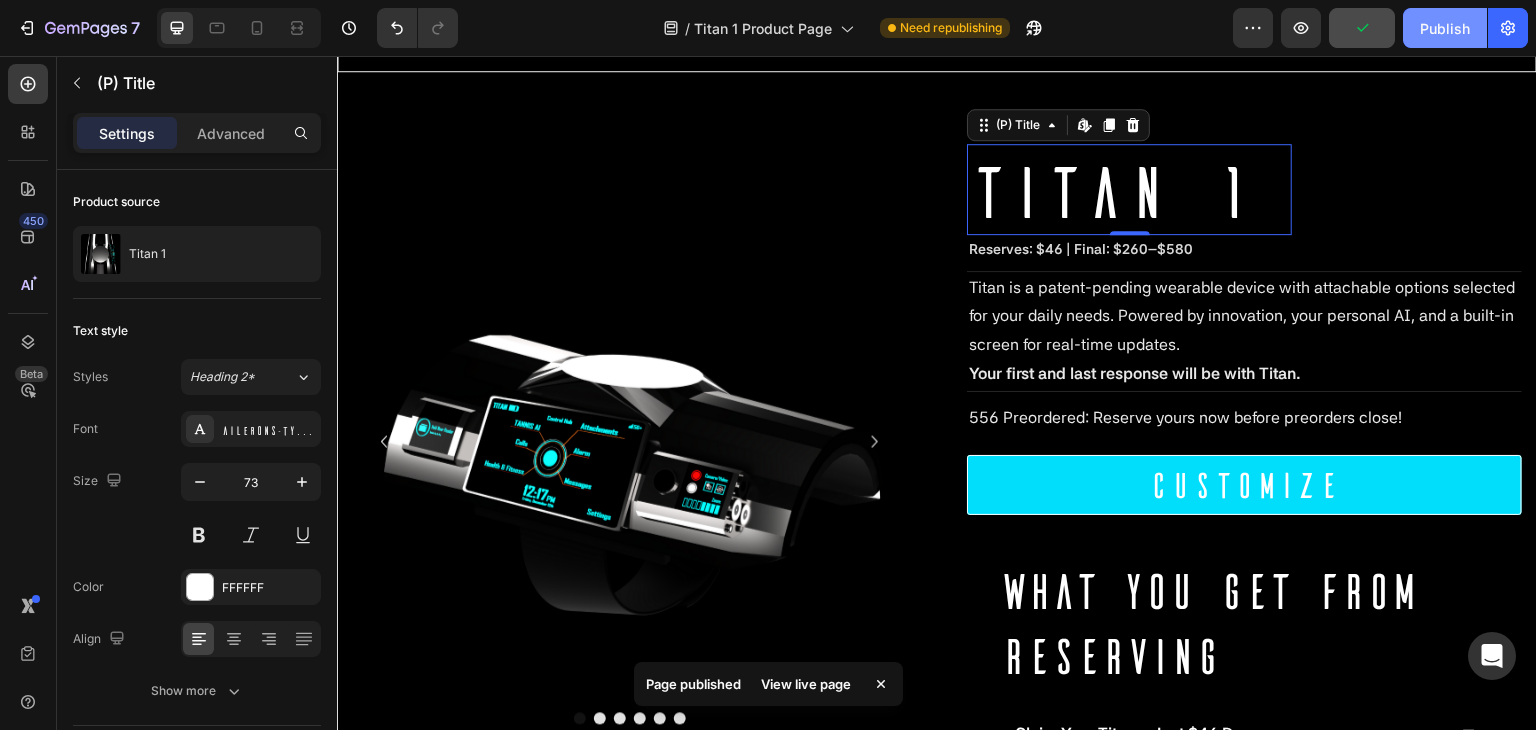 click on "Publish" at bounding box center (1445, 28) 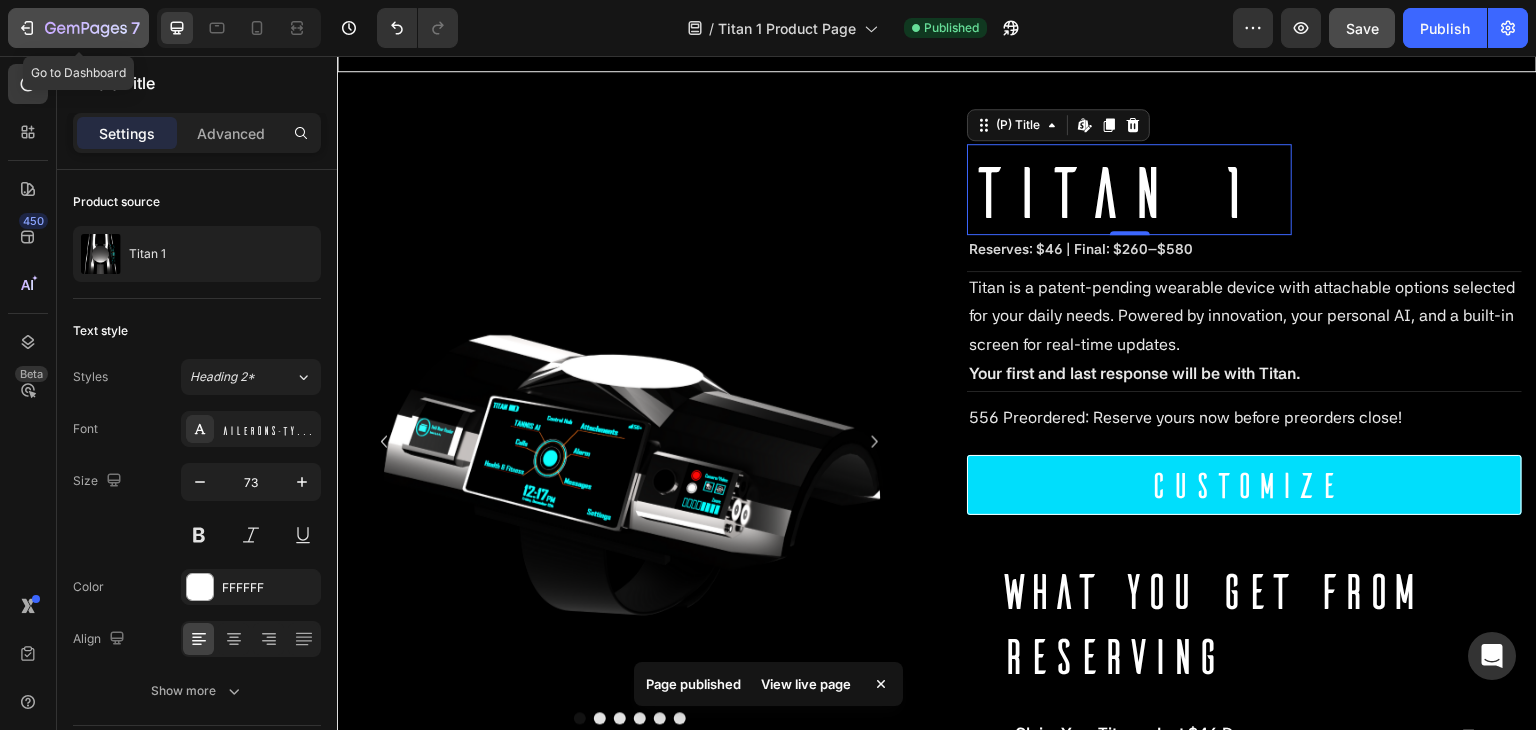 click on "7" 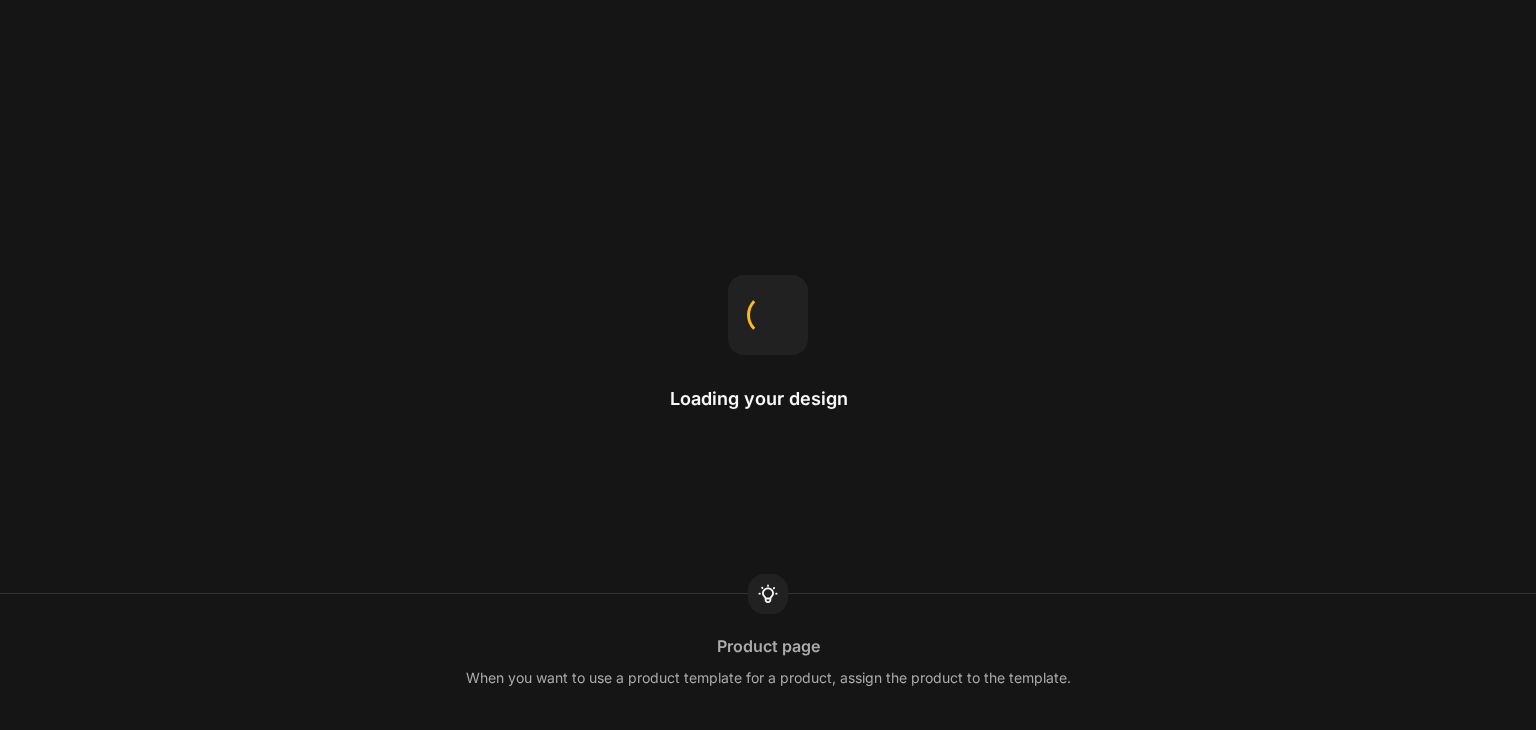 scroll, scrollTop: 0, scrollLeft: 0, axis: both 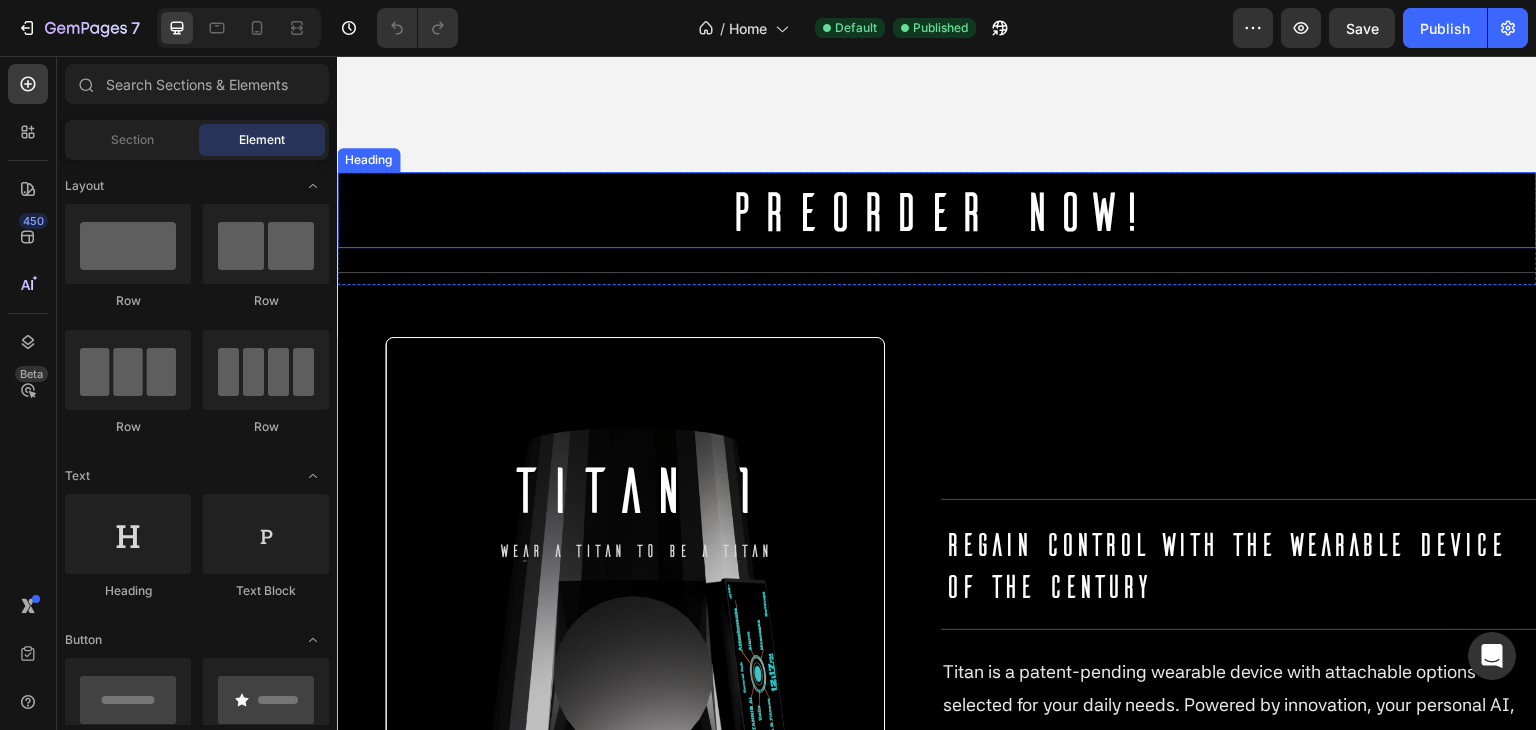 click on "Preorder Now!" at bounding box center [937, 210] 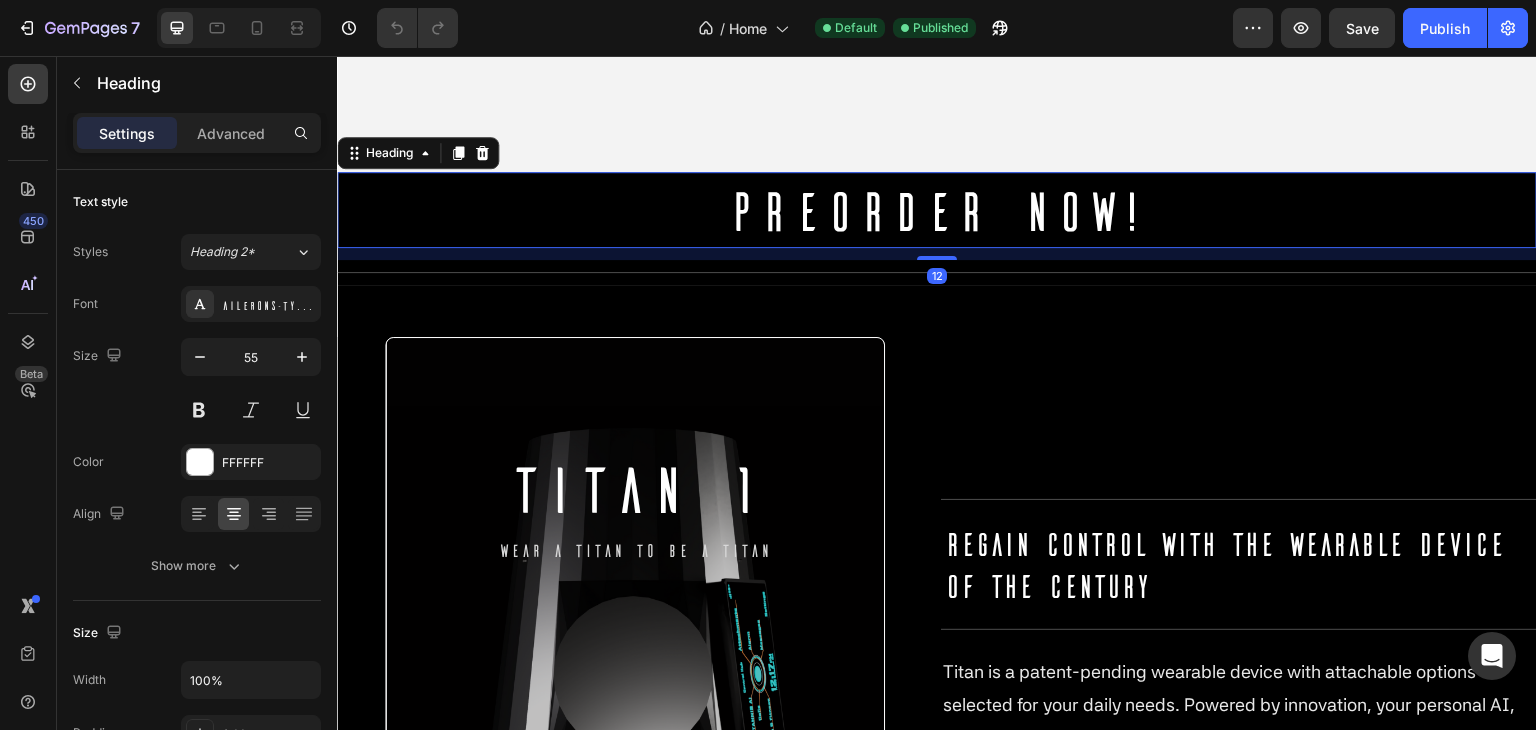 click on "Preorder Now!" at bounding box center [937, 210] 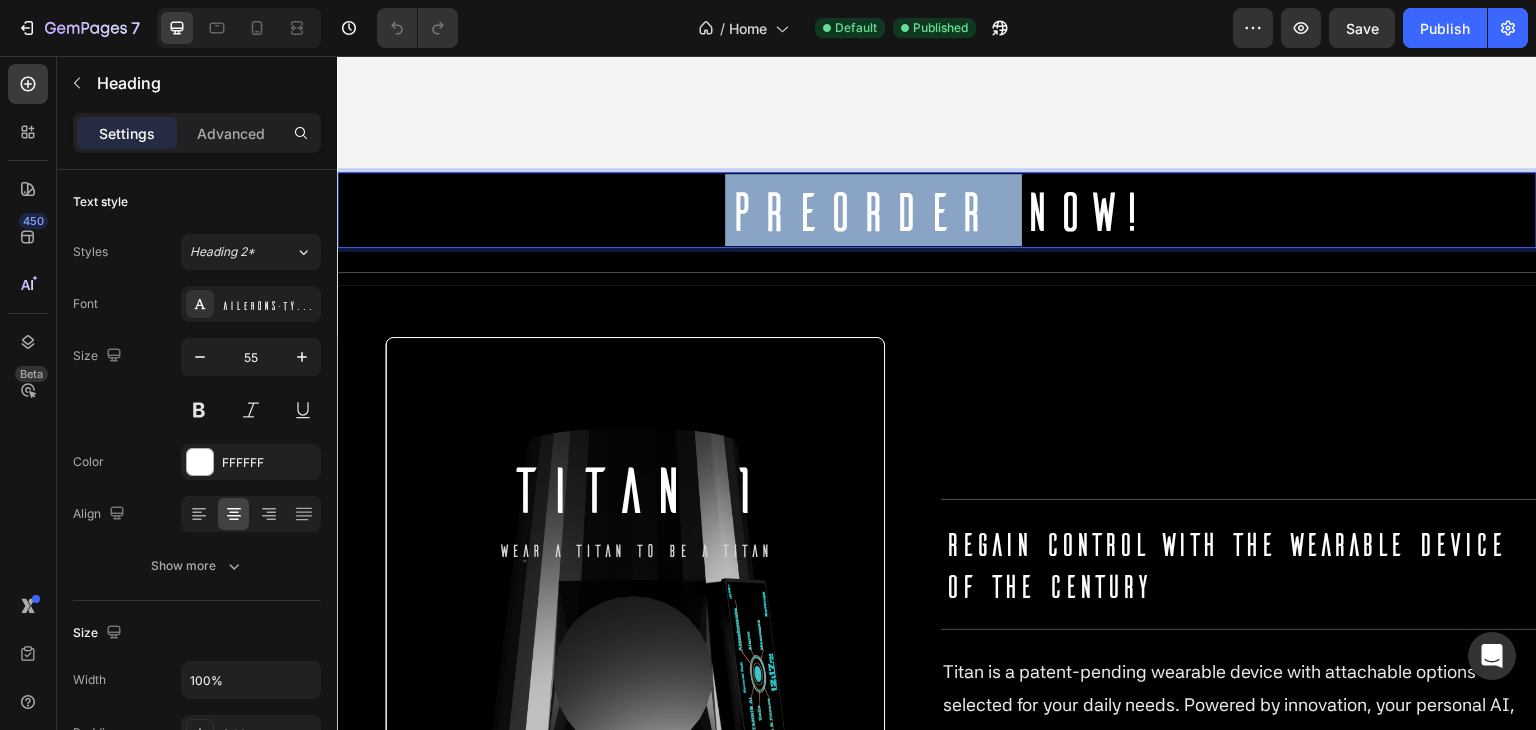 click on "Preorder Now!" at bounding box center [937, 210] 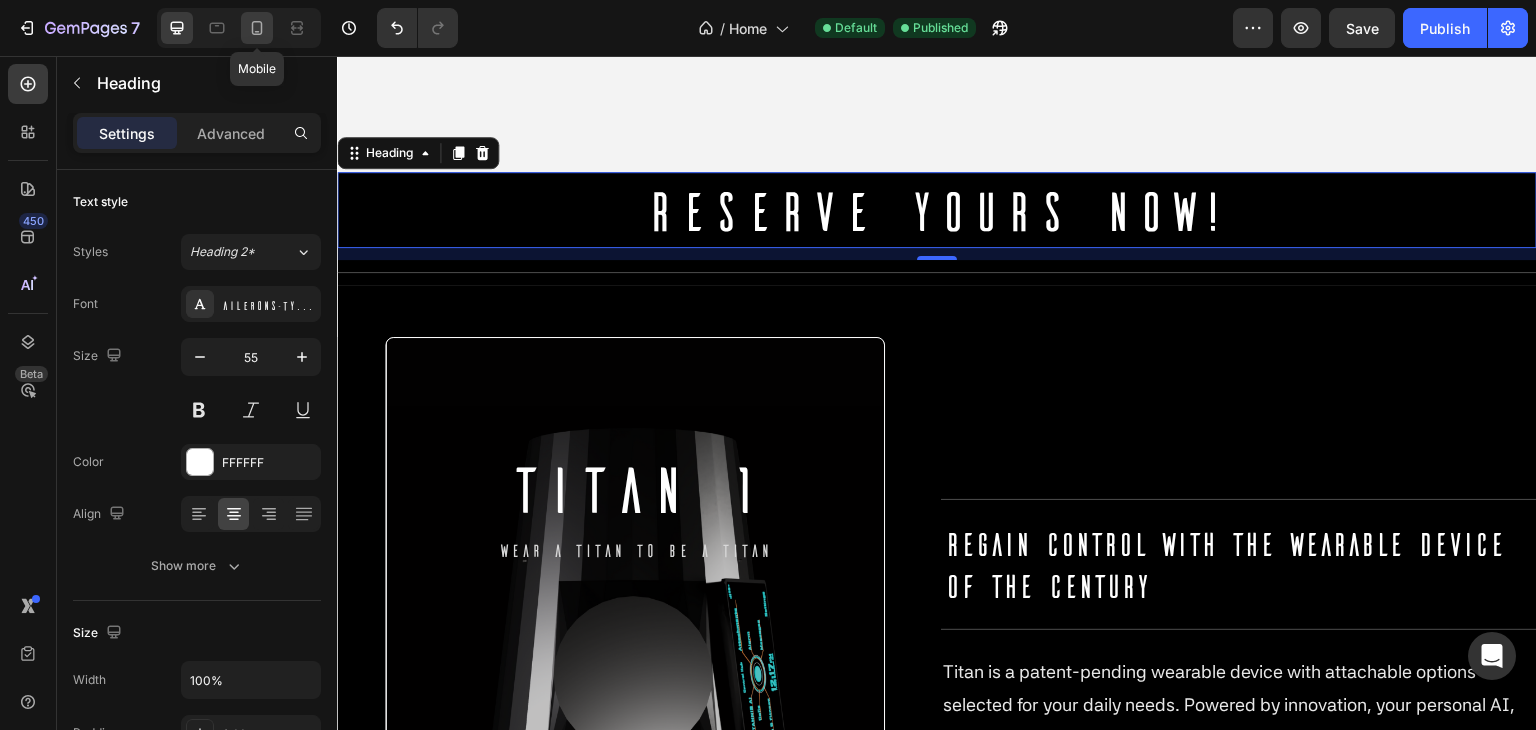 click 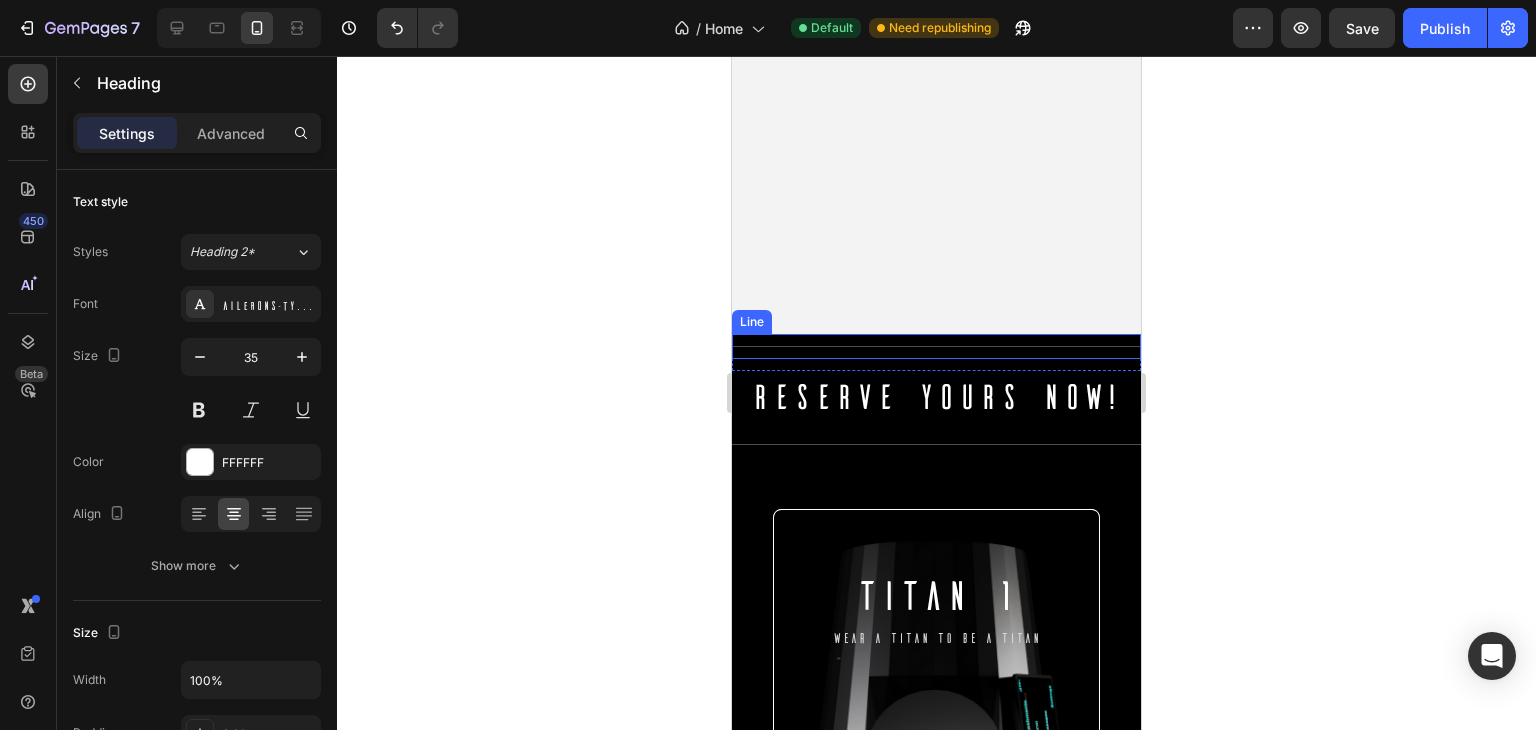 scroll, scrollTop: 400, scrollLeft: 0, axis: vertical 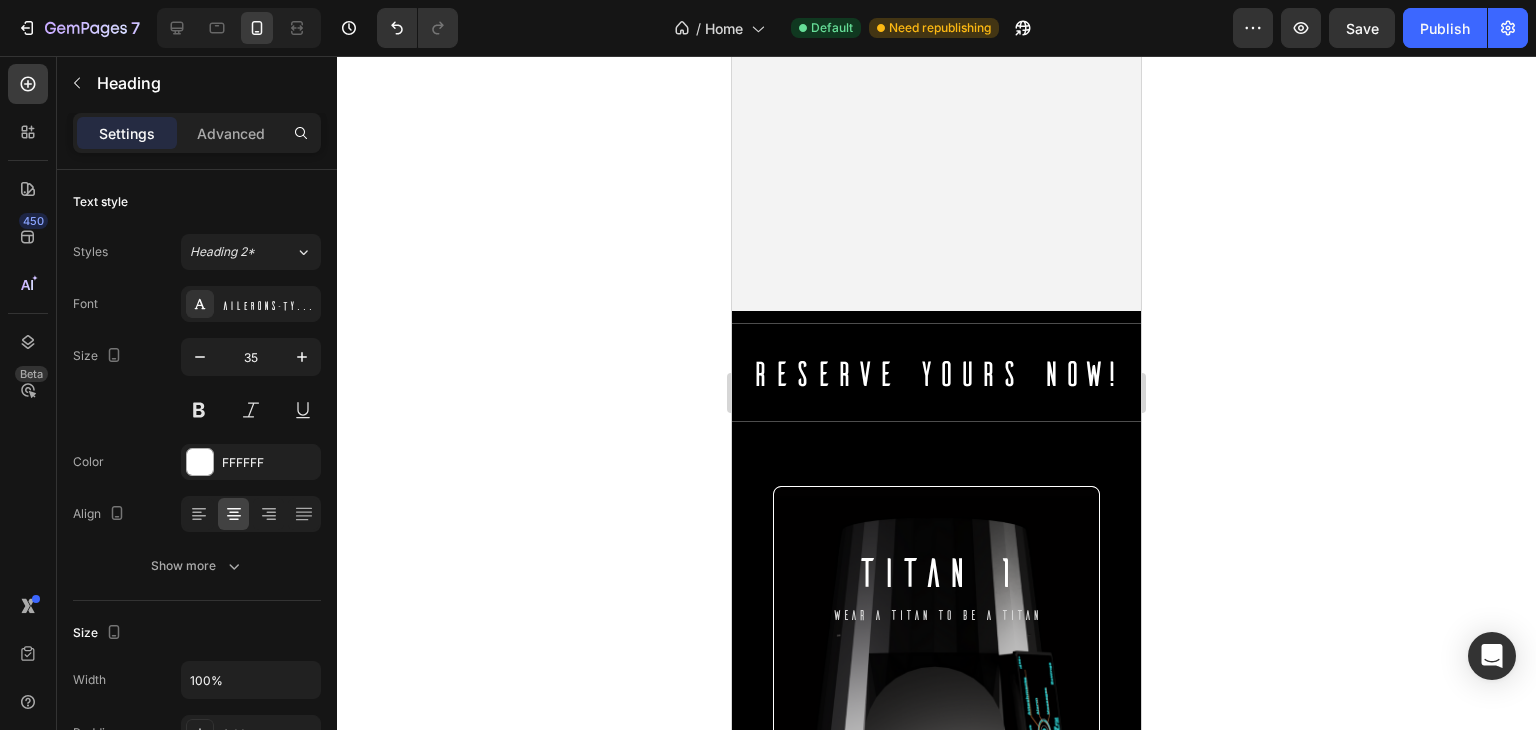 click on "RESERVE YOURs Now!" at bounding box center (936, 373) 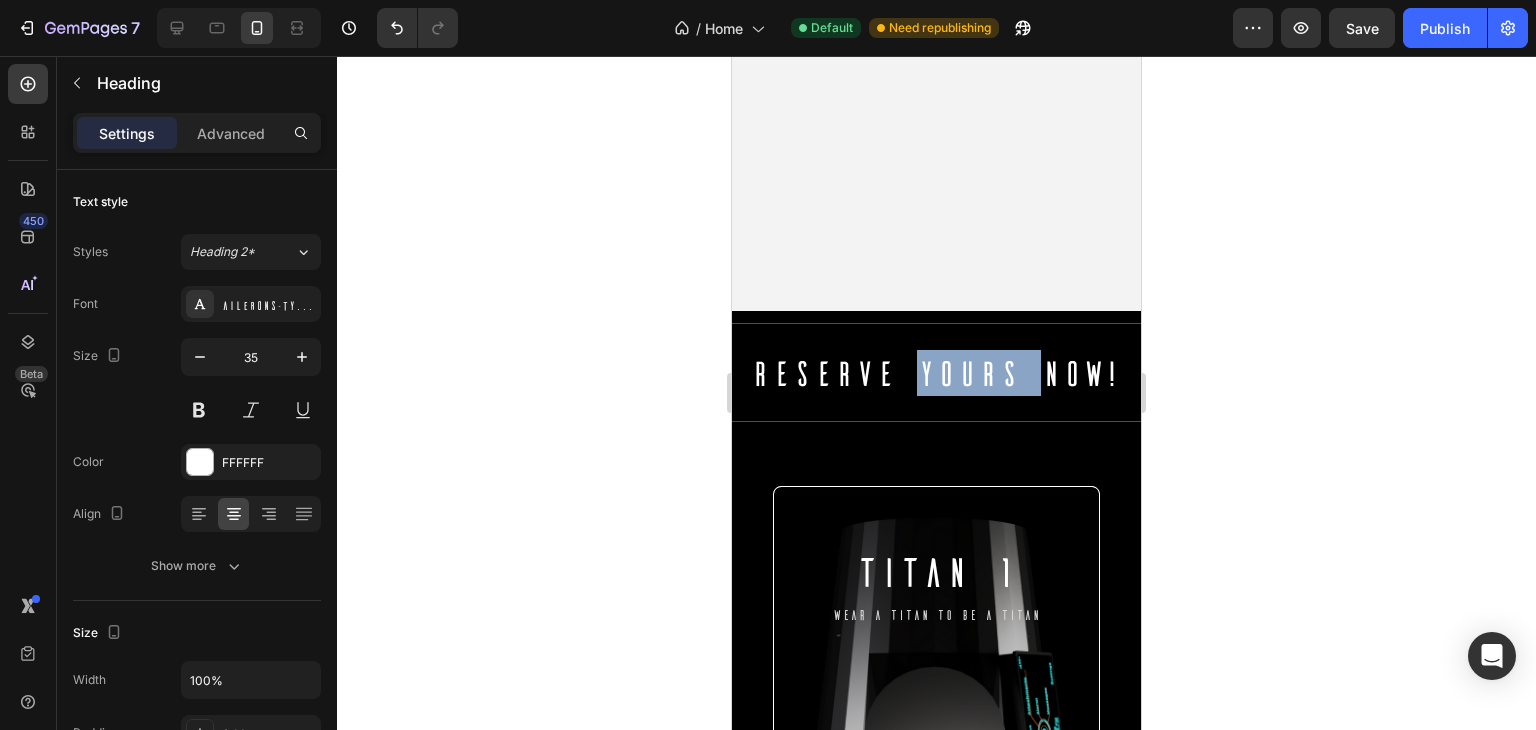 click on "RESERVE YOURs Now!" at bounding box center (936, 373) 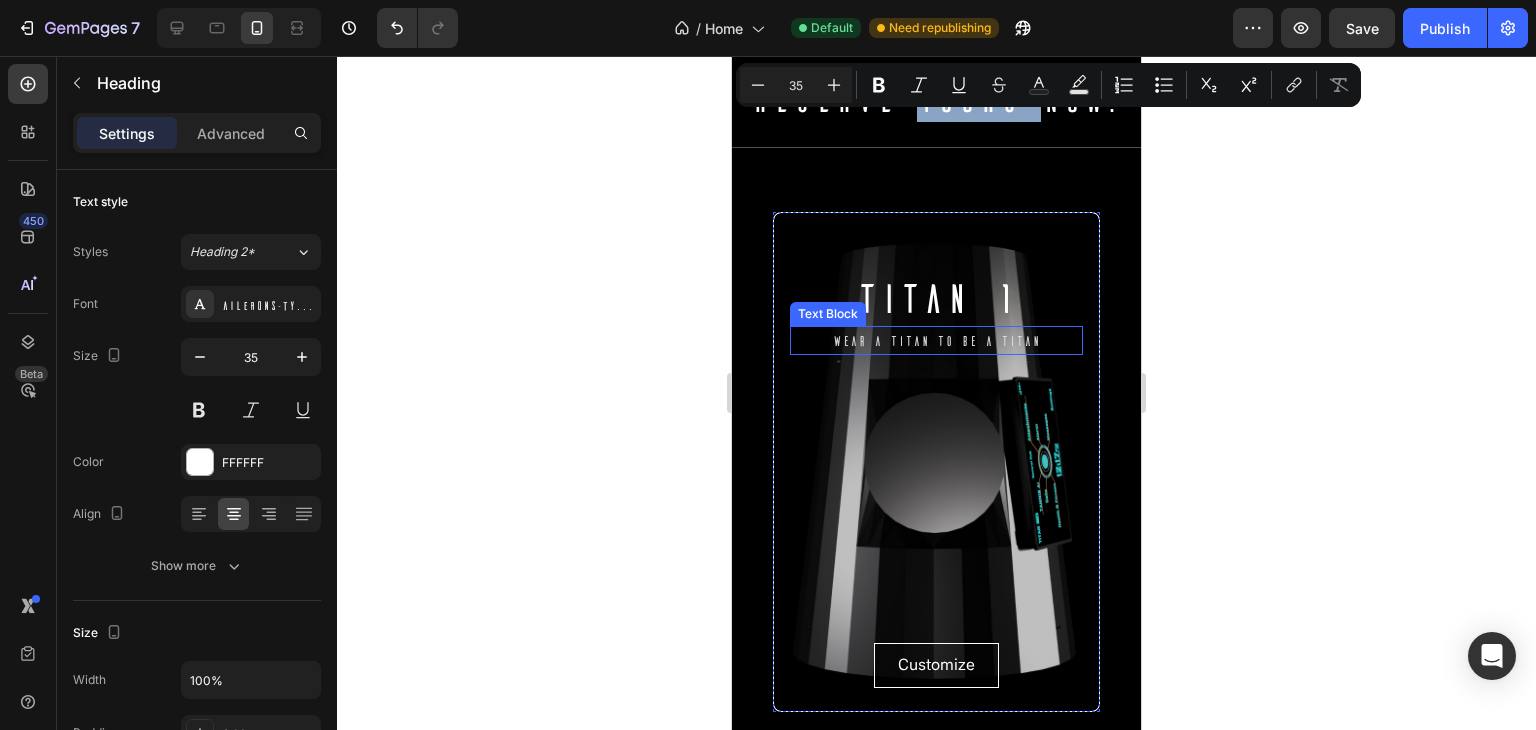 scroll, scrollTop: 700, scrollLeft: 0, axis: vertical 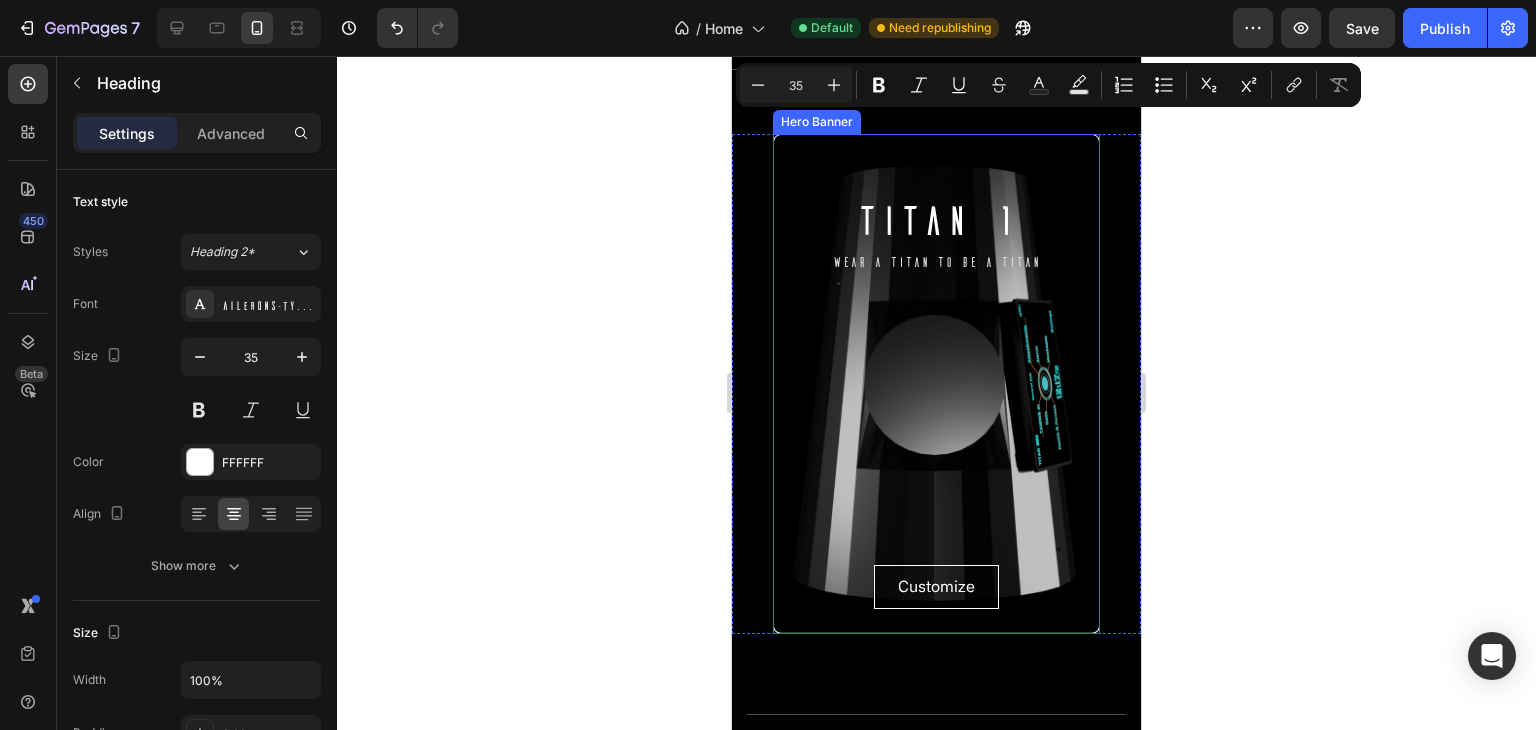 type on "16" 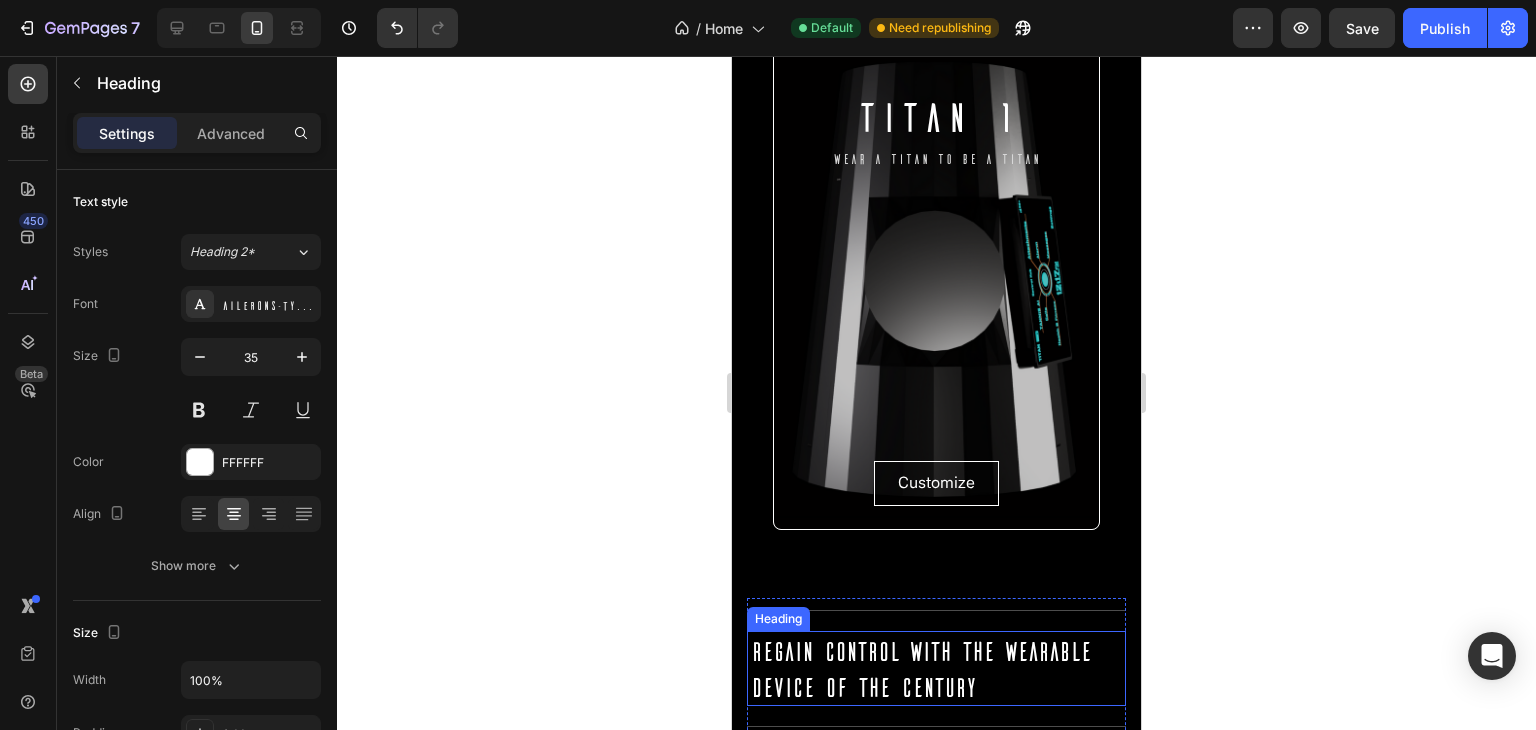 scroll, scrollTop: 1100, scrollLeft: 0, axis: vertical 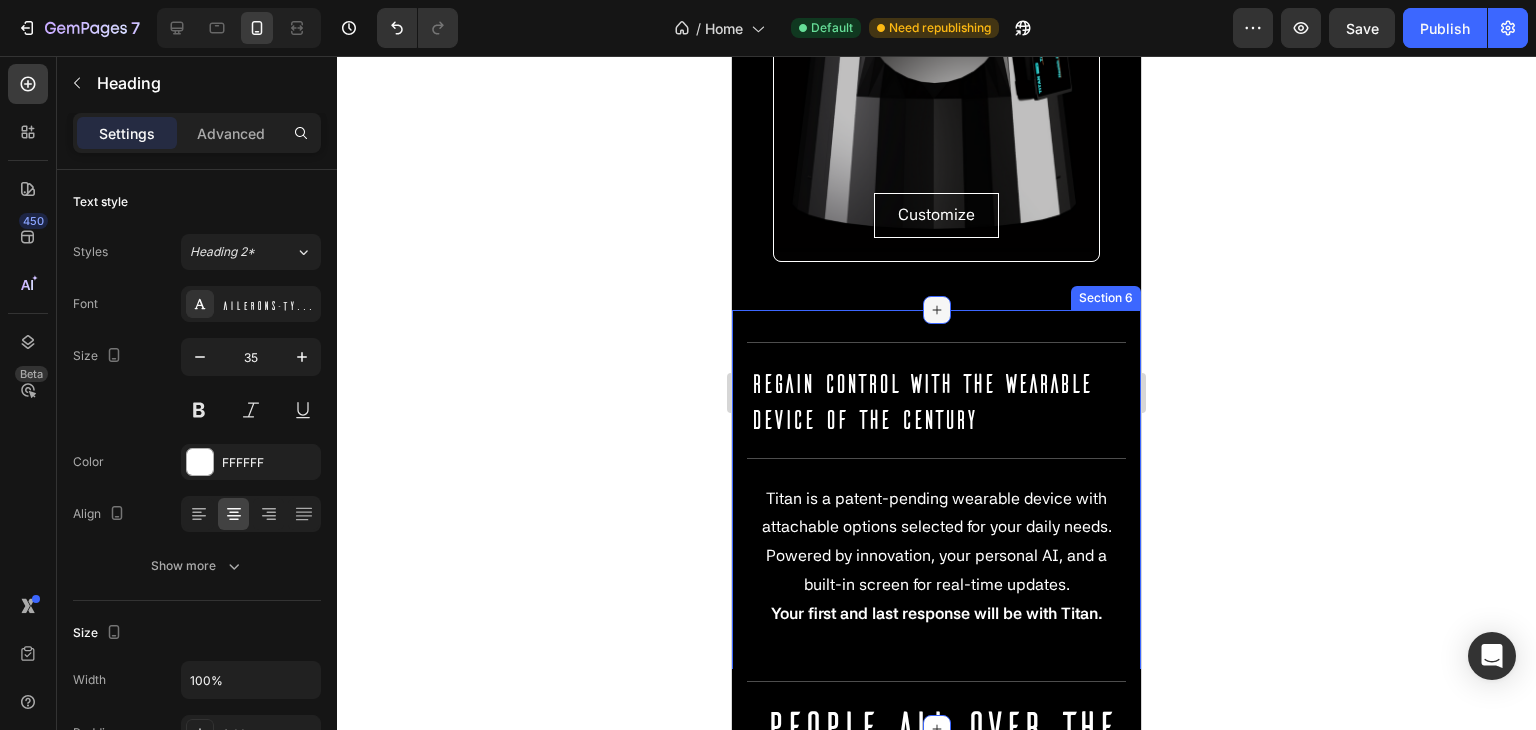 click at bounding box center [937, 310] 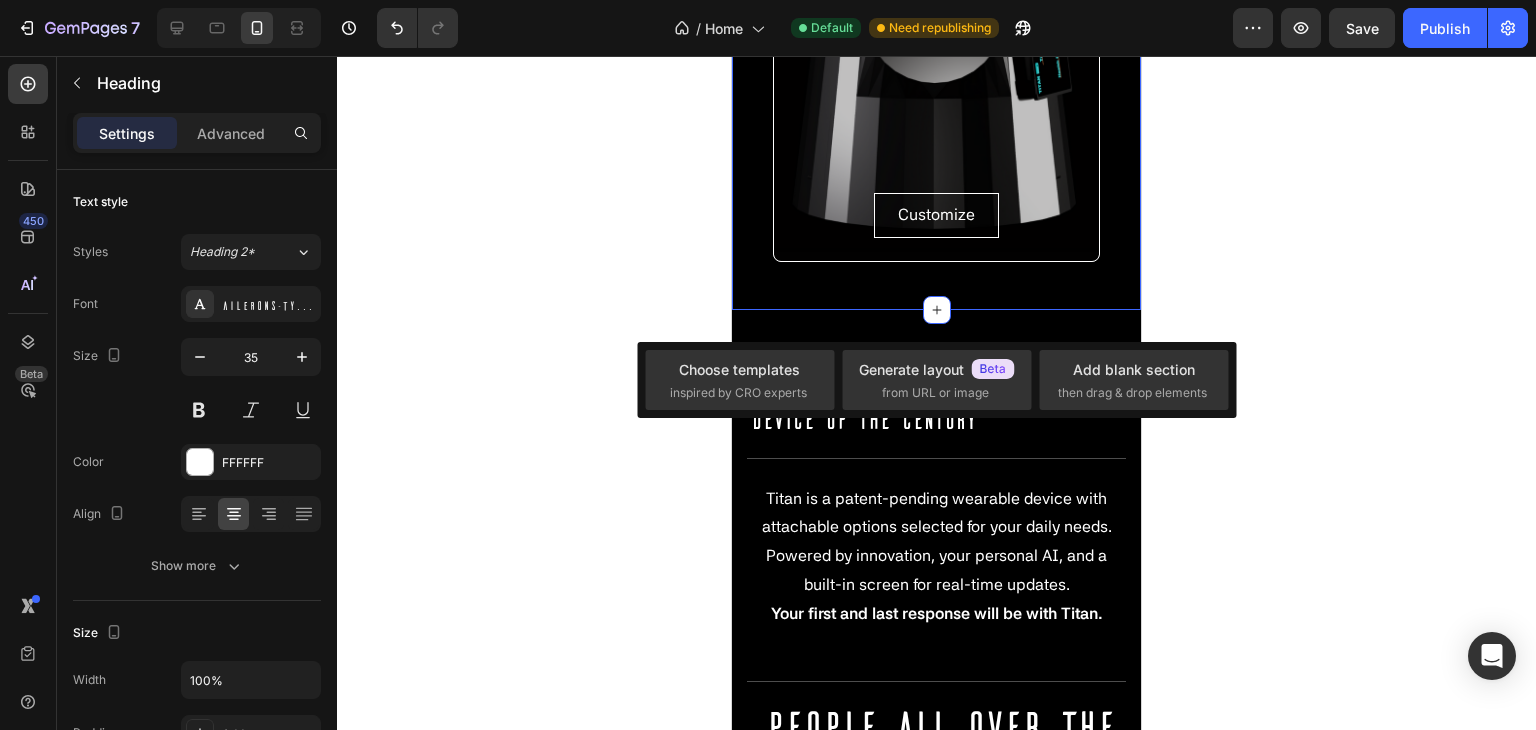 click on "Titan 1 Heading Wear a titan to be a titan Text Block Titan 1 Heading Wear a titan to be a titan Text Block Customize Button Customize Button Hero Banner Titan 1 Heading Wear a titan to be a titan Text Block Titan 1 Heading Wear a titan to be a titan Text Block Customize Button Customize Button Hero Banner Row Titan 1 Heading Wear a titan to be a titan Text Block Titan 1 Heading Wear a titan to be a titan Text Block Customize Button Customize Button Hero Banner Titan 1 Heading Wear a titan to be a titan Text Block Titan 1 Heading Wear a titan to be a titan Text Block Customize Button Customize Button Hero Banner                Title Line Regain control with the wearable device of the century Heading                Title Line Titan is a patent-pending wearable device with attachable options selected for your daily needs. Powered by innovation, your personal AI, and a built-in screen for real-time updates. Your first and last response will be with Titan. Text Block Row Row Section 5" at bounding box center (936, 10) 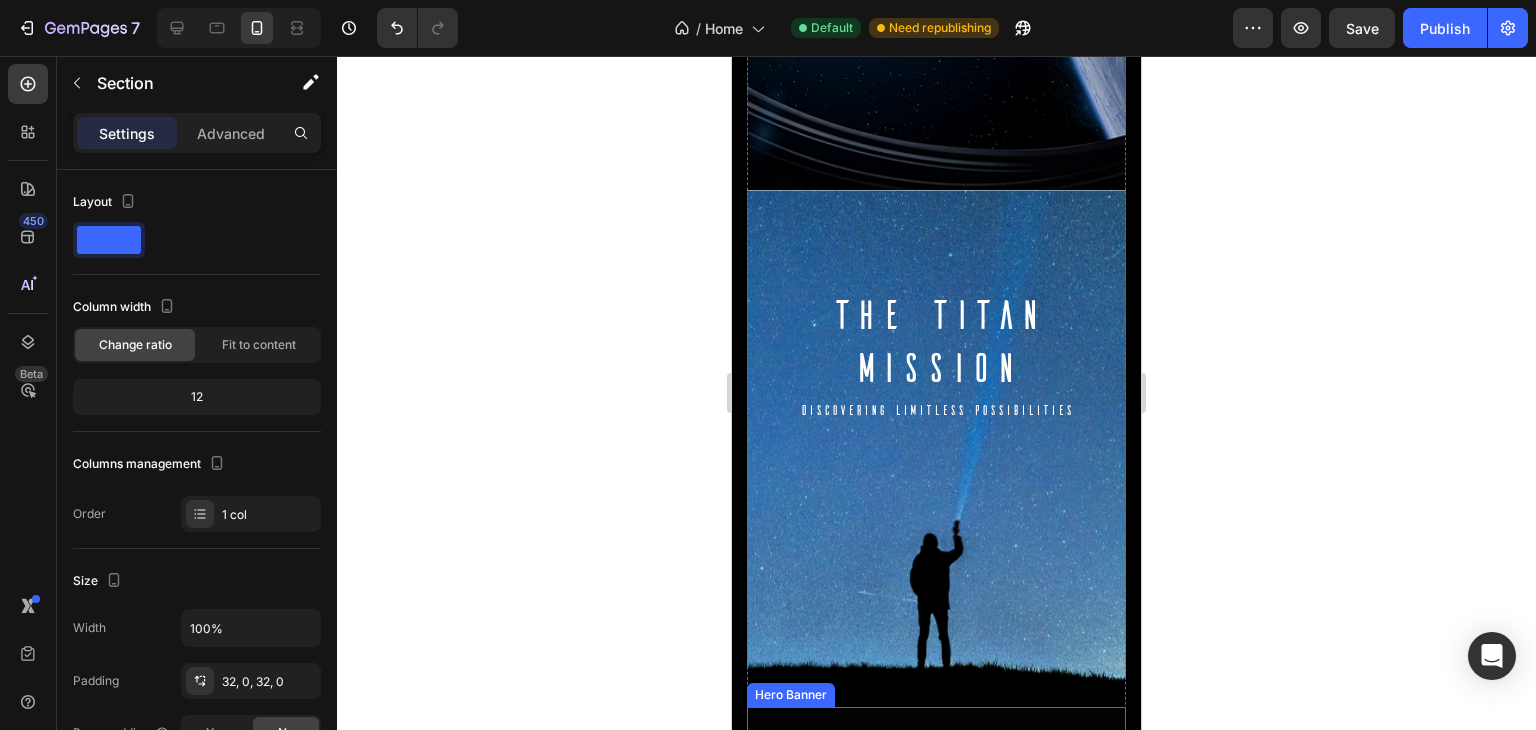 scroll, scrollTop: 5000, scrollLeft: 0, axis: vertical 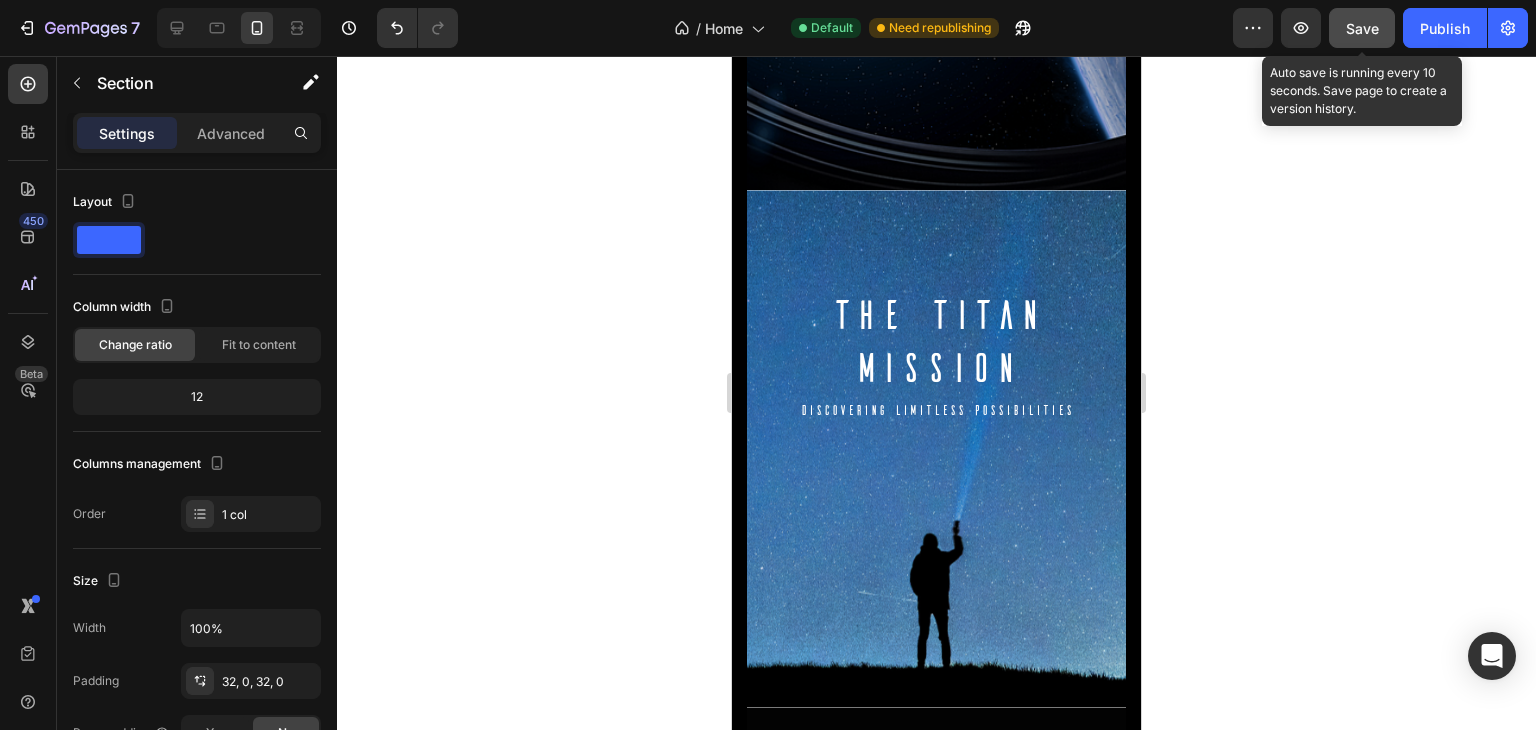 click on "Save" at bounding box center (1362, 28) 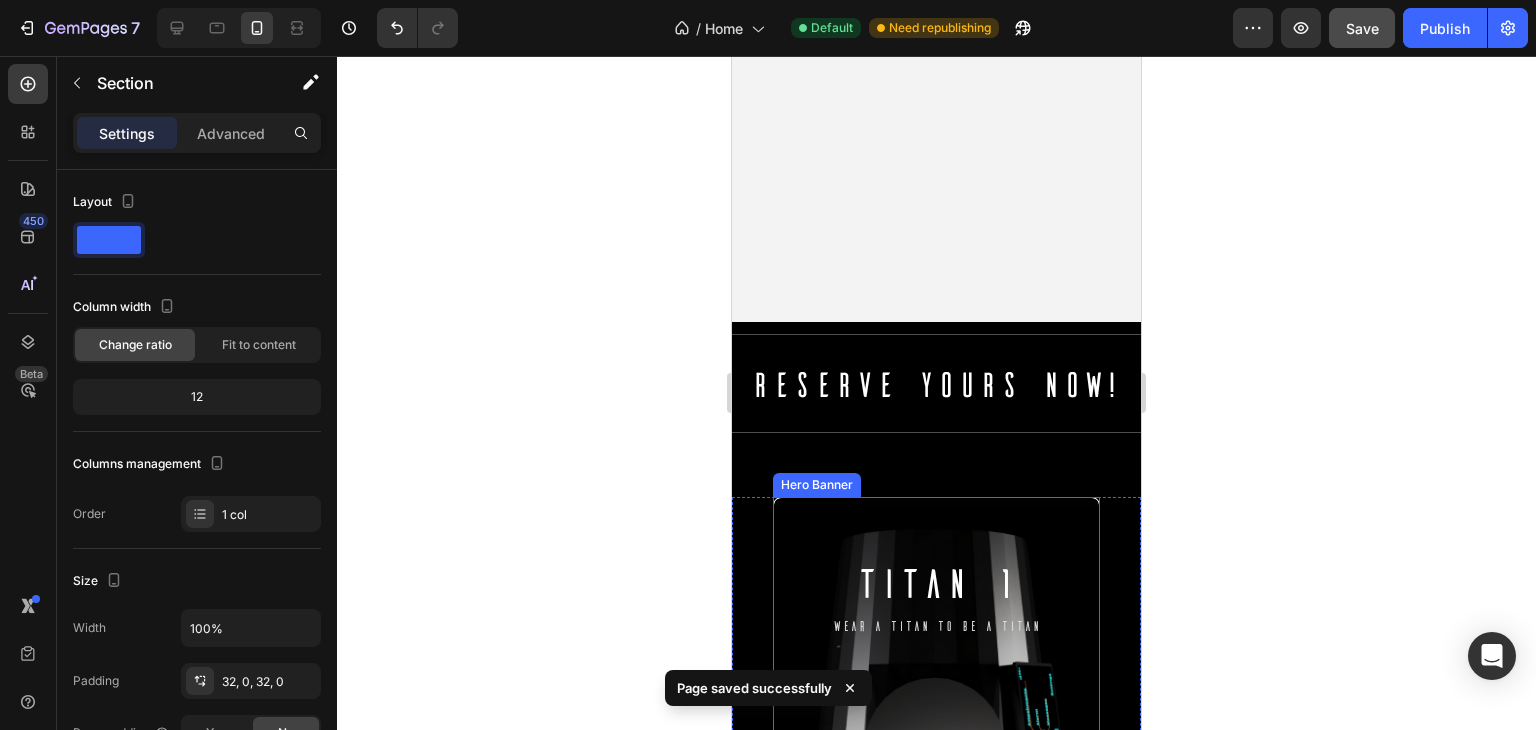 scroll, scrollTop: 400, scrollLeft: 0, axis: vertical 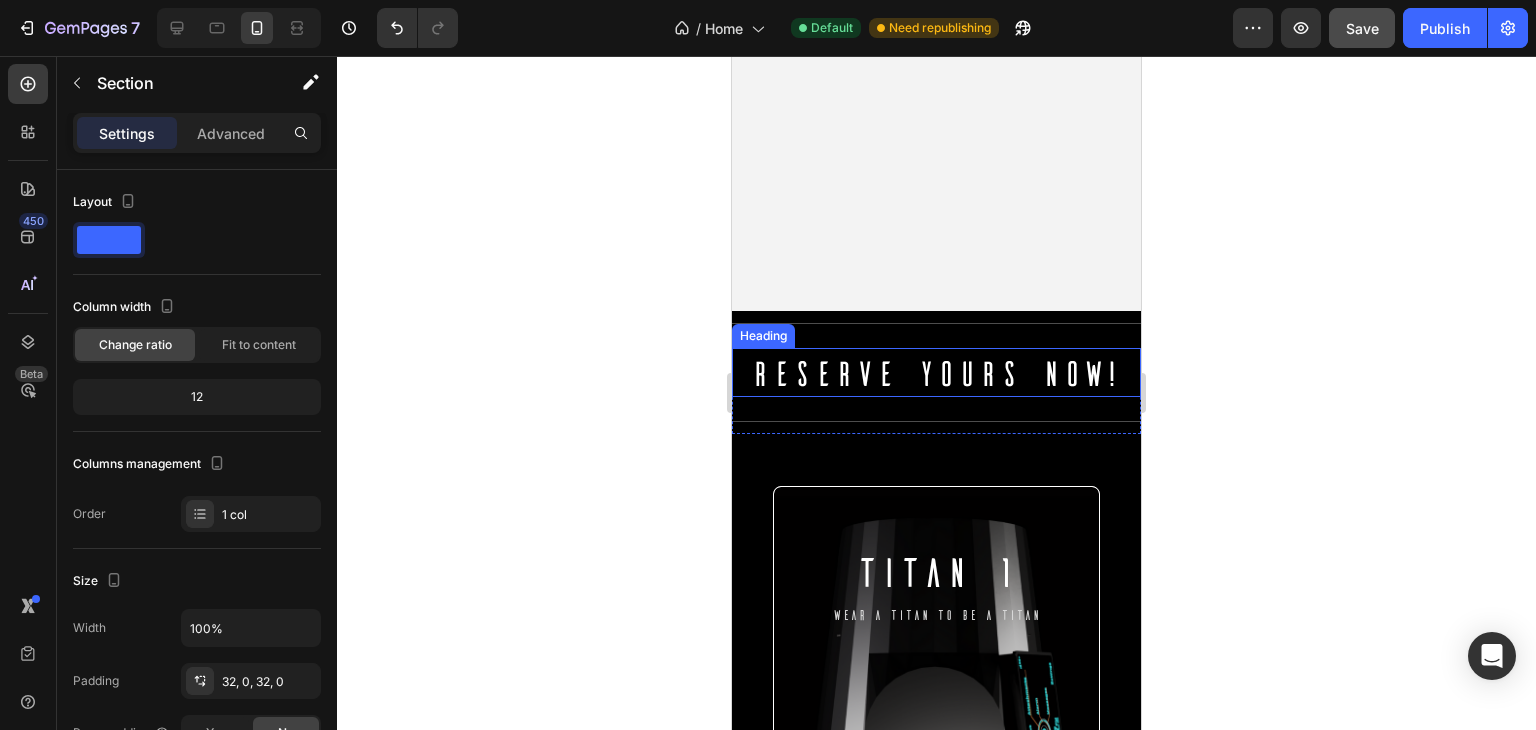 click on "RESERVE YOURs Now!" at bounding box center (936, 373) 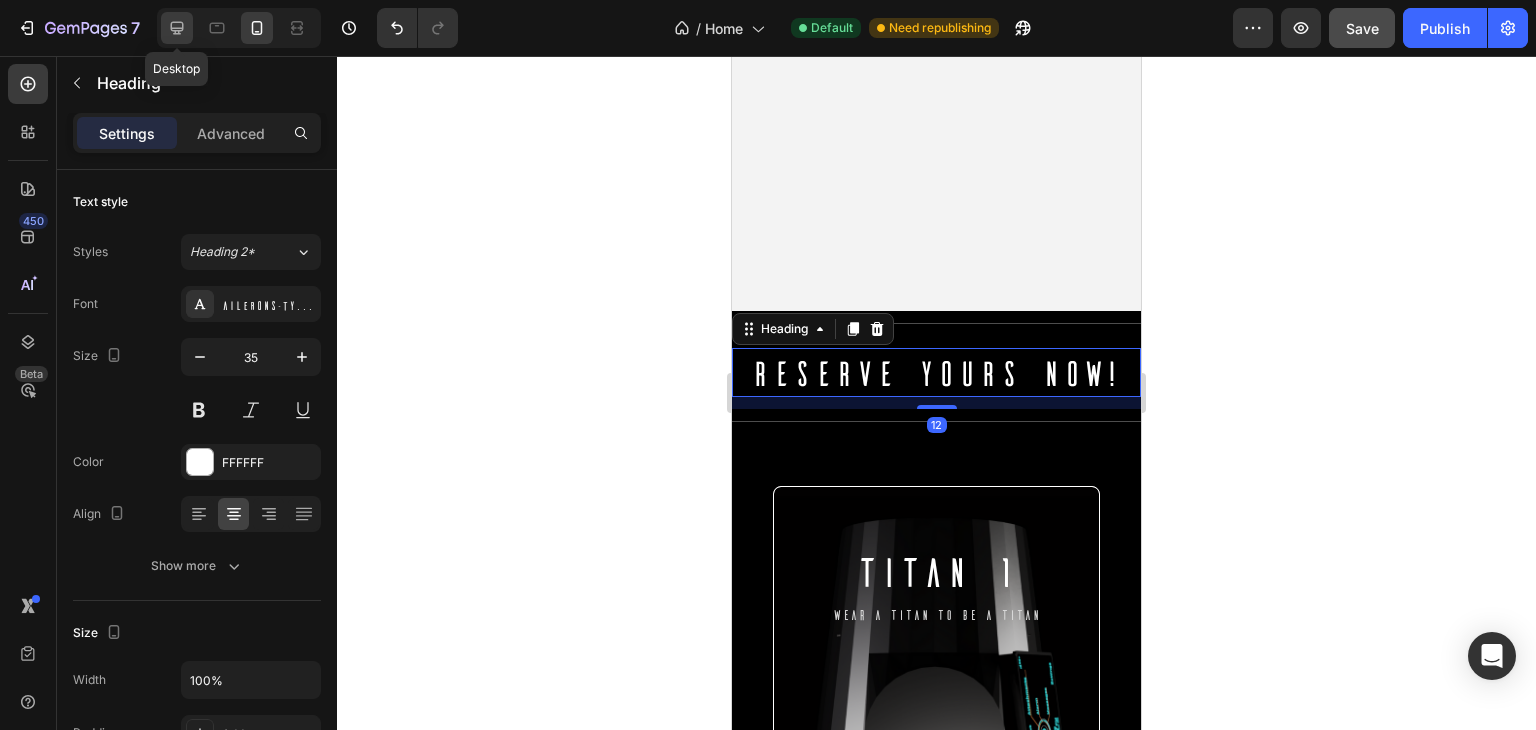 click 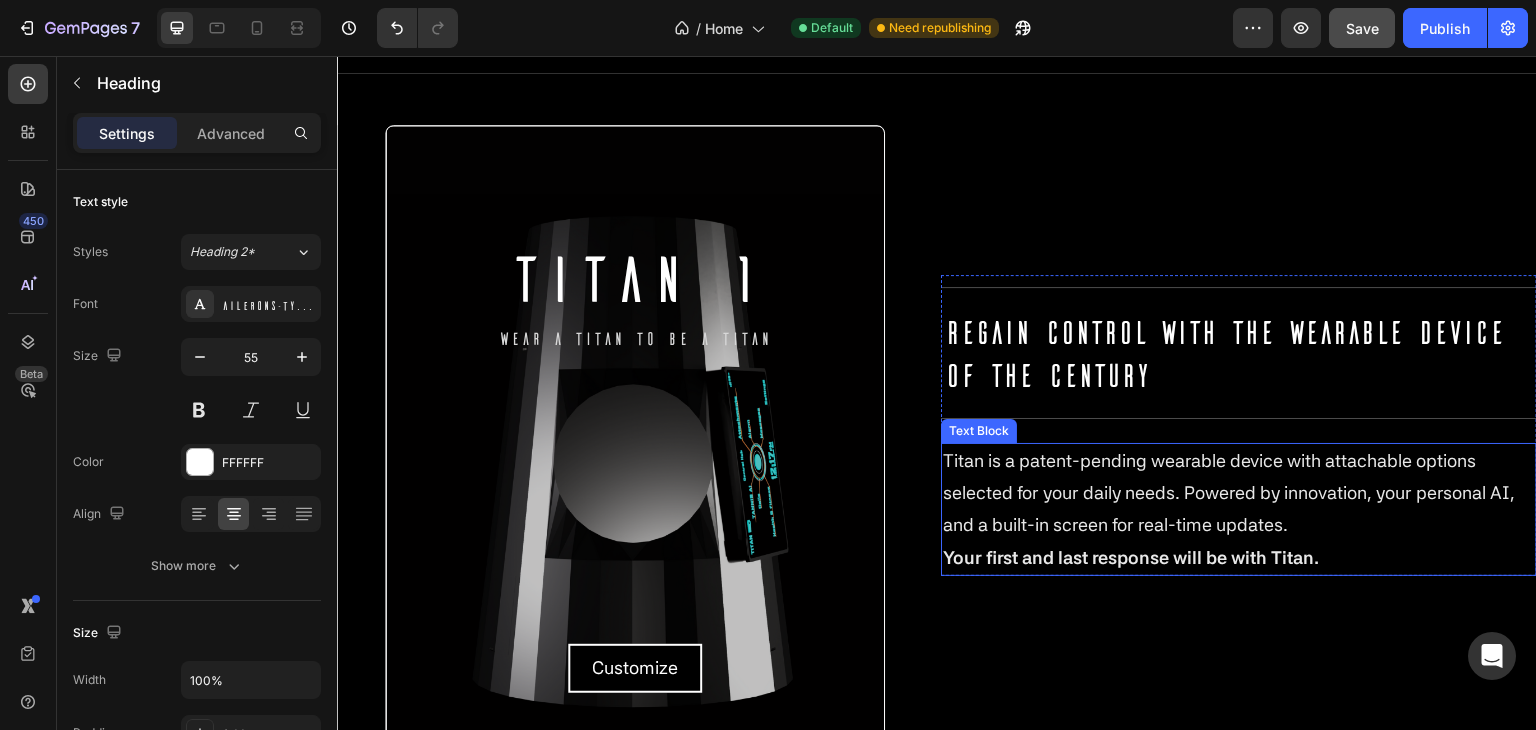 scroll, scrollTop: 837, scrollLeft: 0, axis: vertical 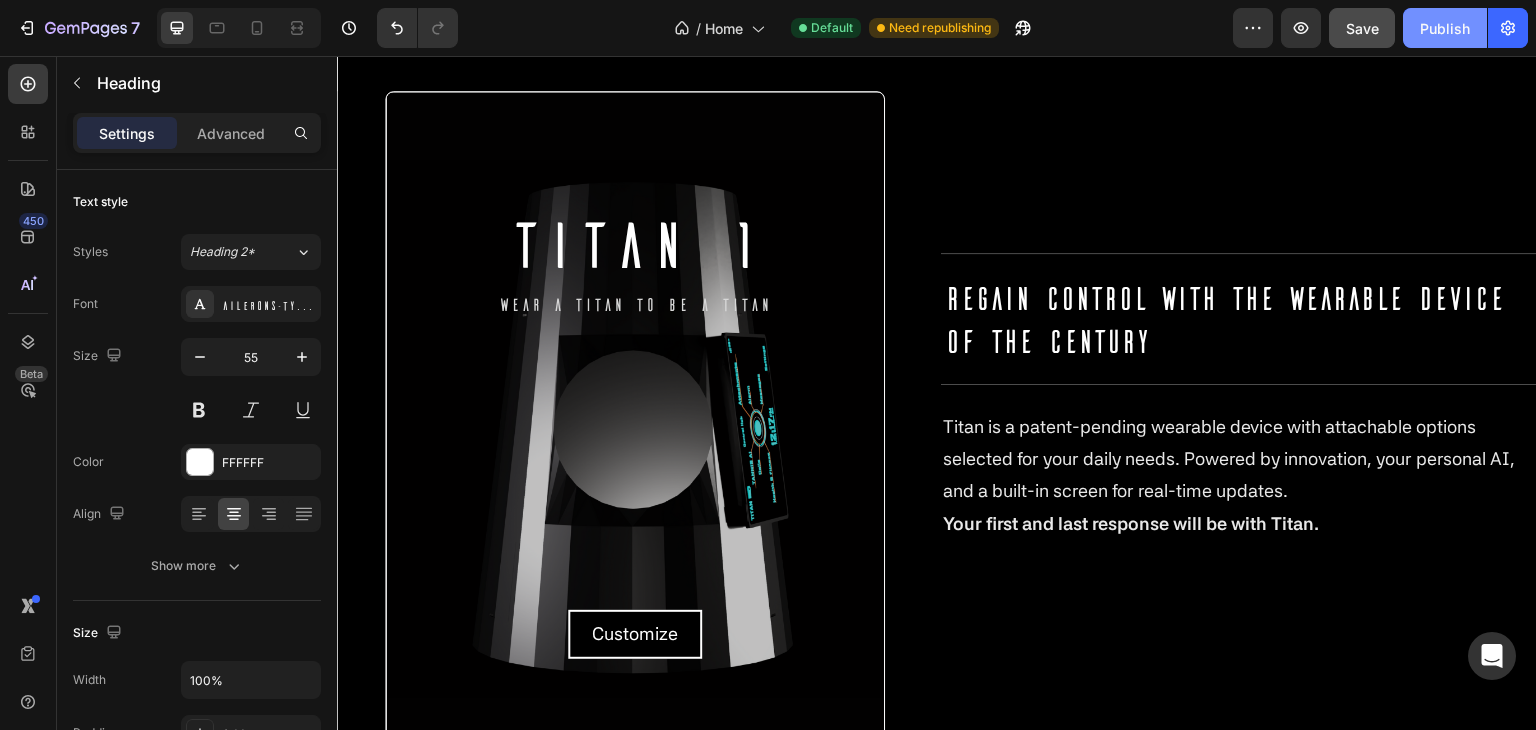 click on "Publish" 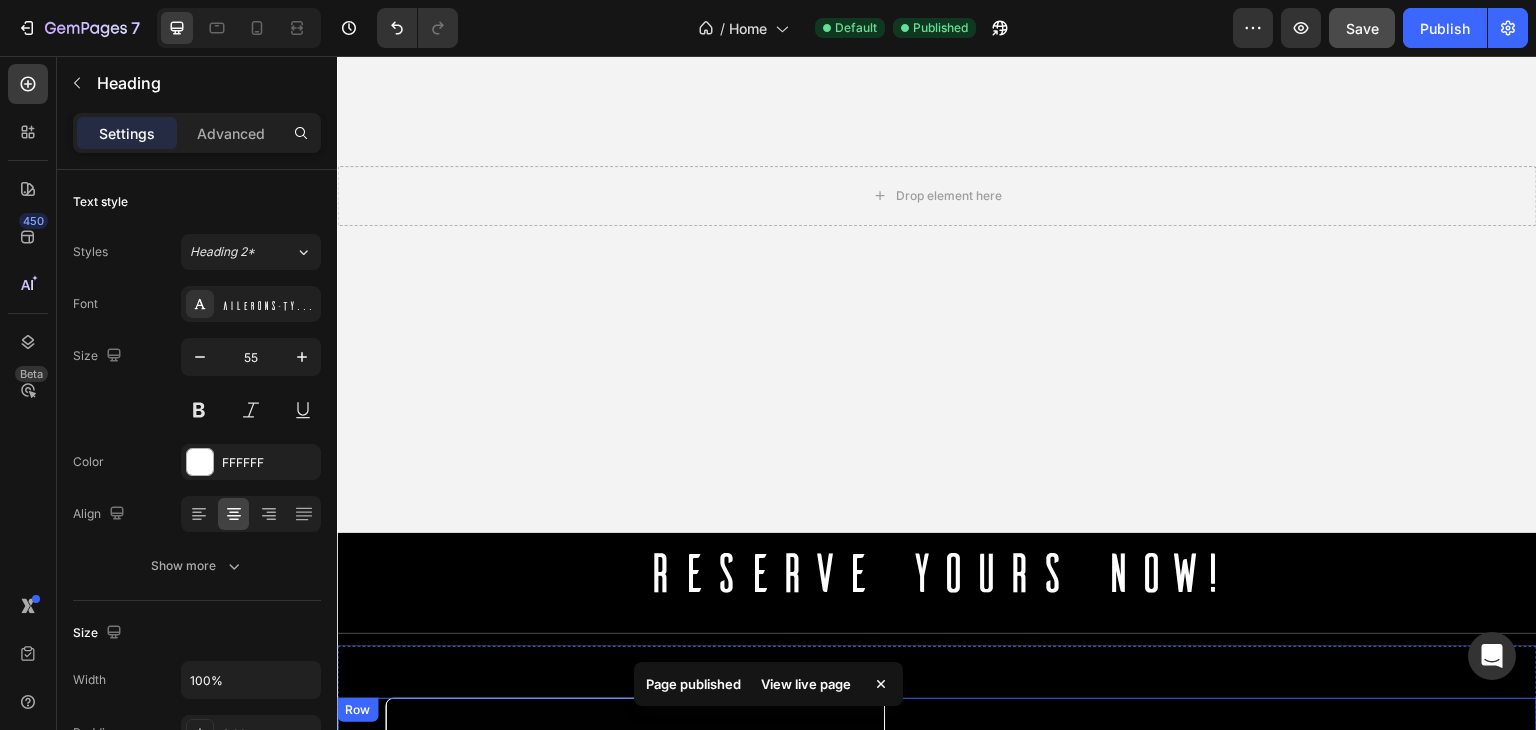 scroll, scrollTop: 237, scrollLeft: 0, axis: vertical 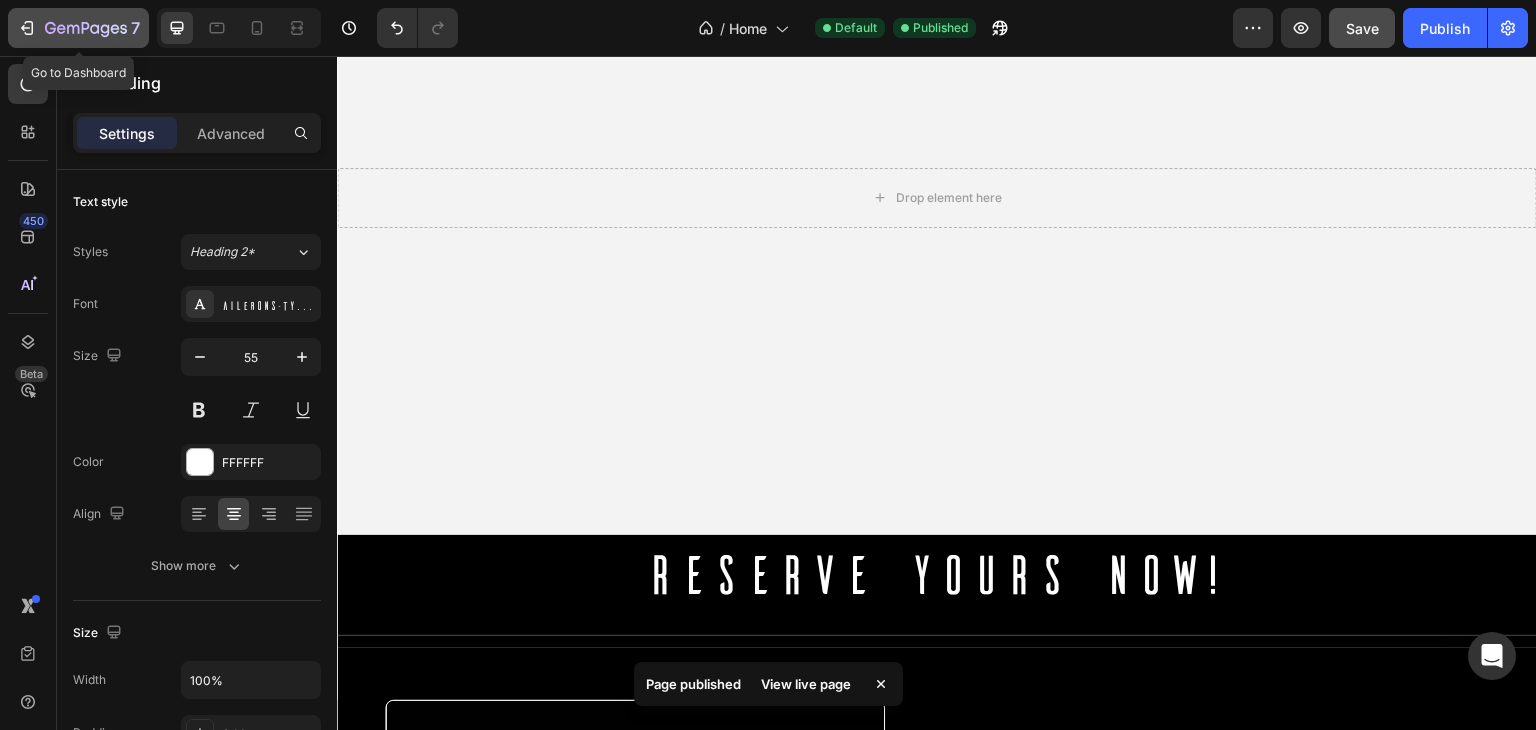 click 